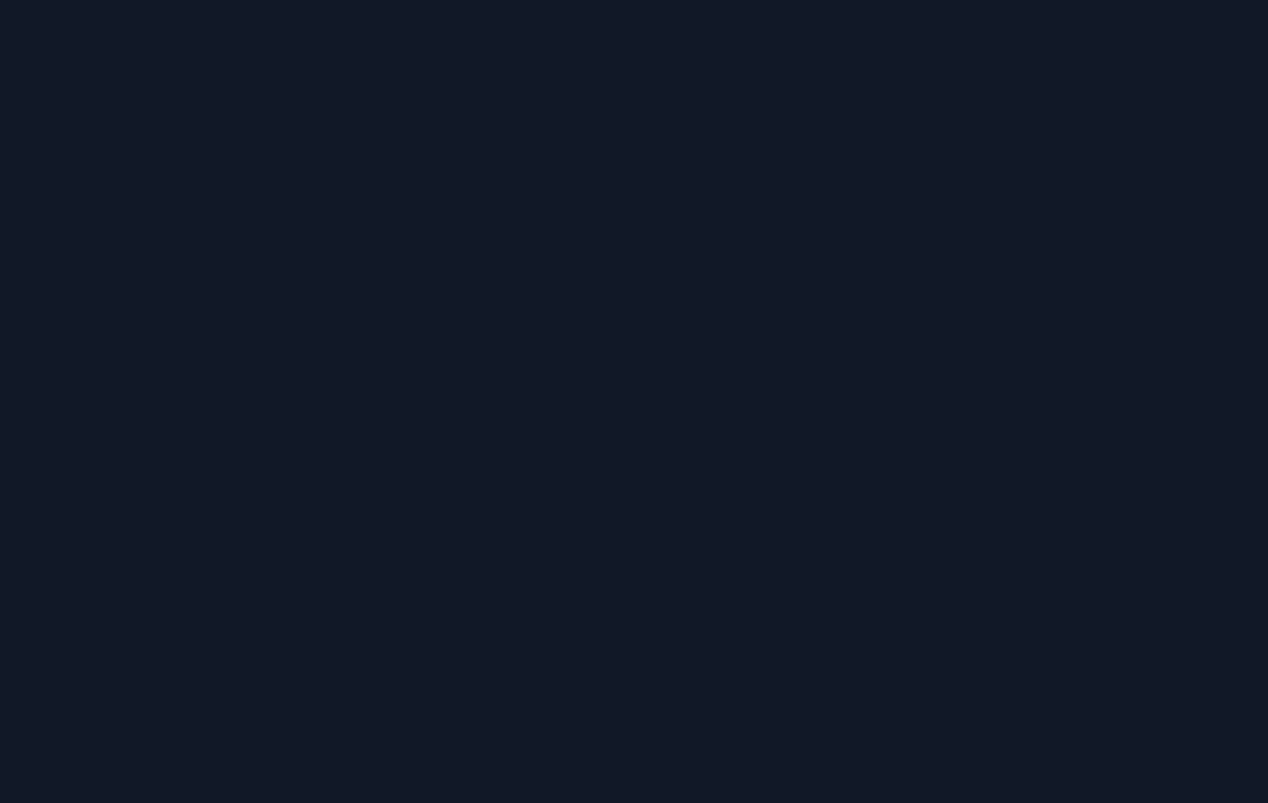 scroll, scrollTop: 0, scrollLeft: 0, axis: both 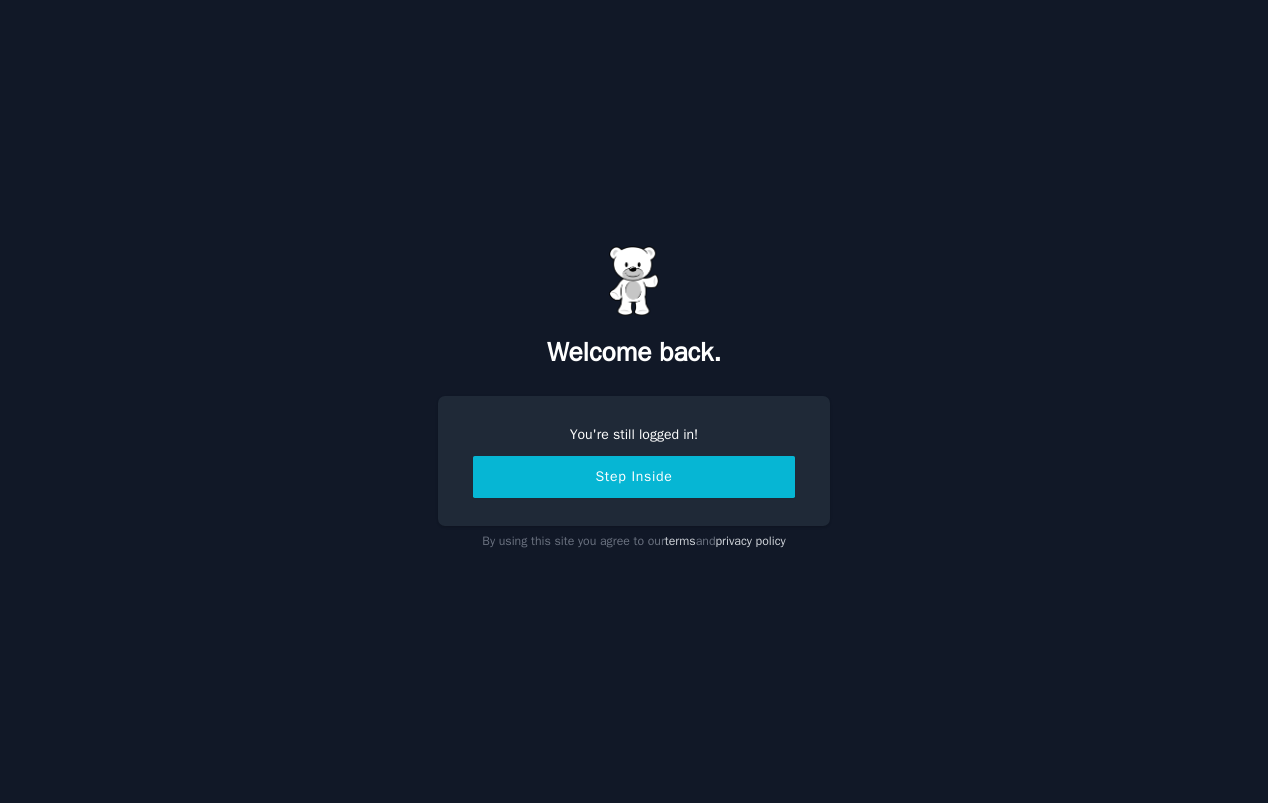 click on "Step Inside" at bounding box center [634, 477] 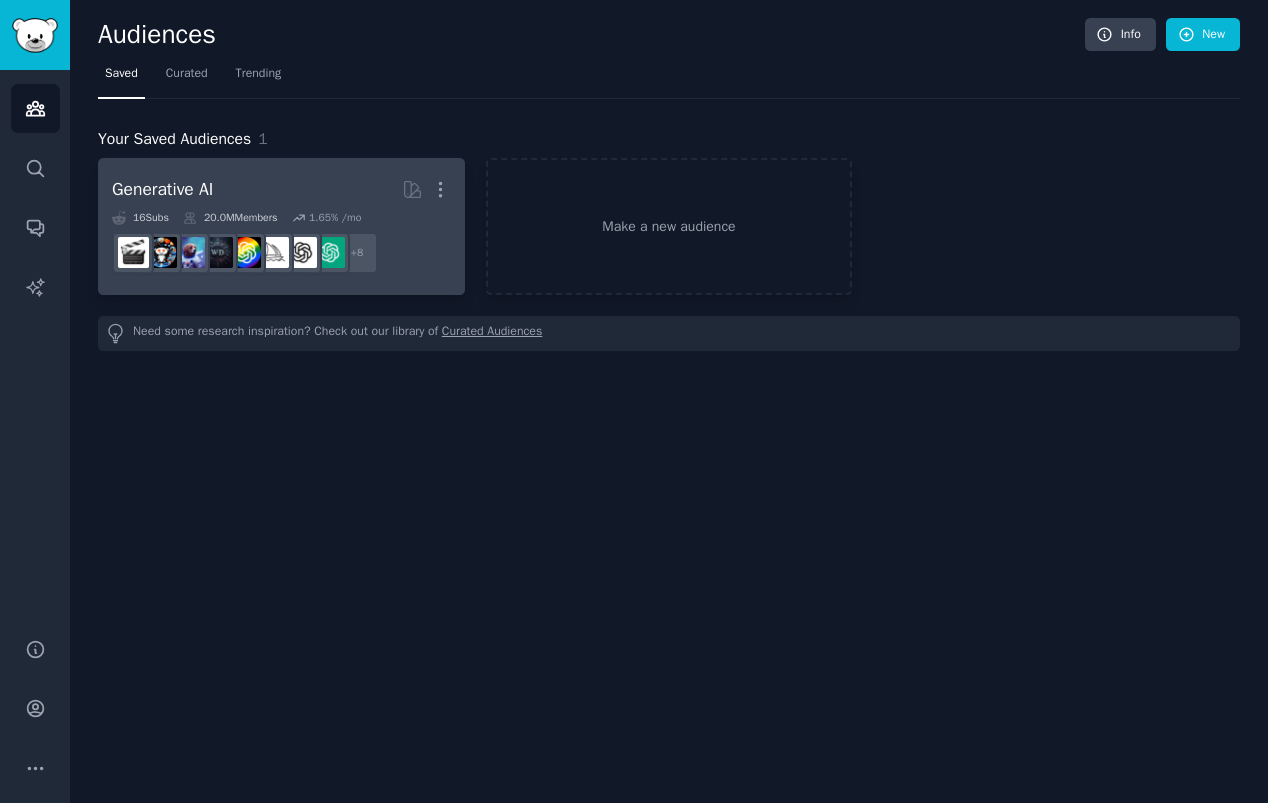 click on "Generative AI" at bounding box center [162, 189] 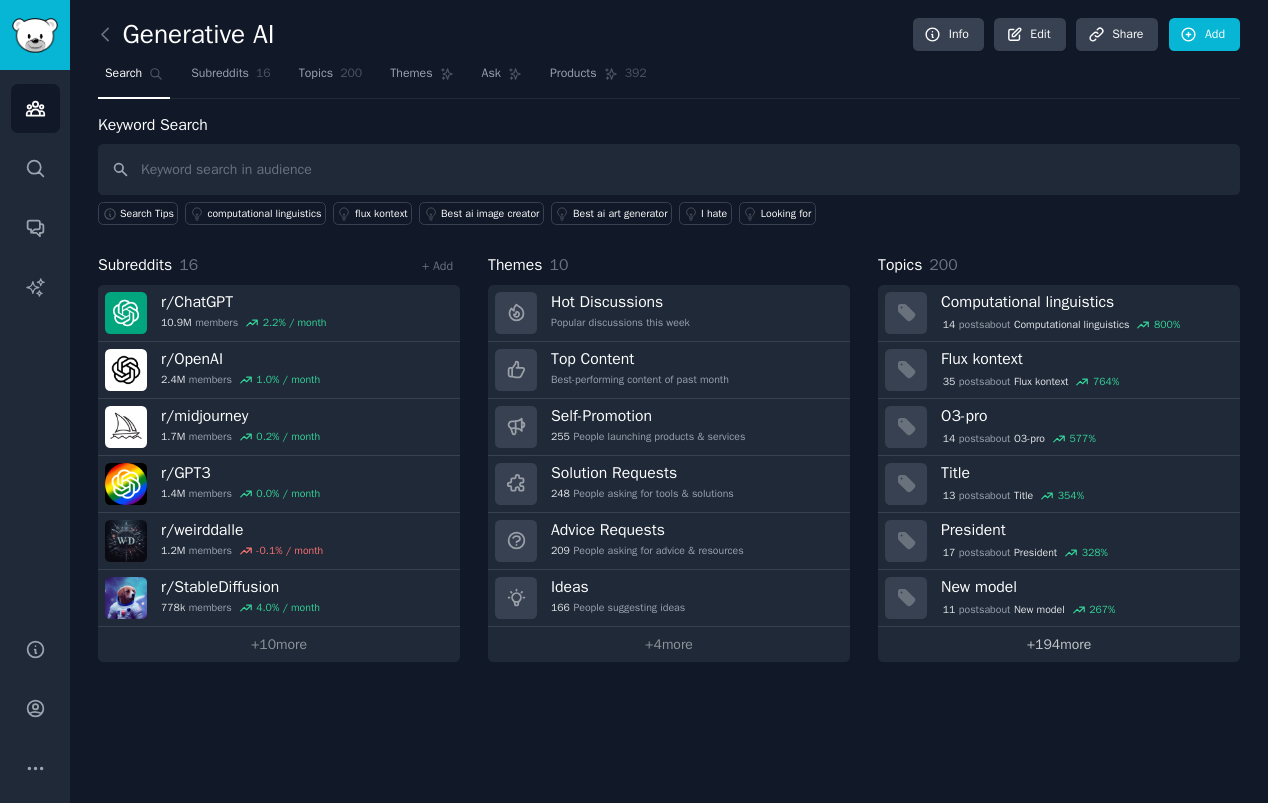 click on "+  194  more" at bounding box center [1059, 644] 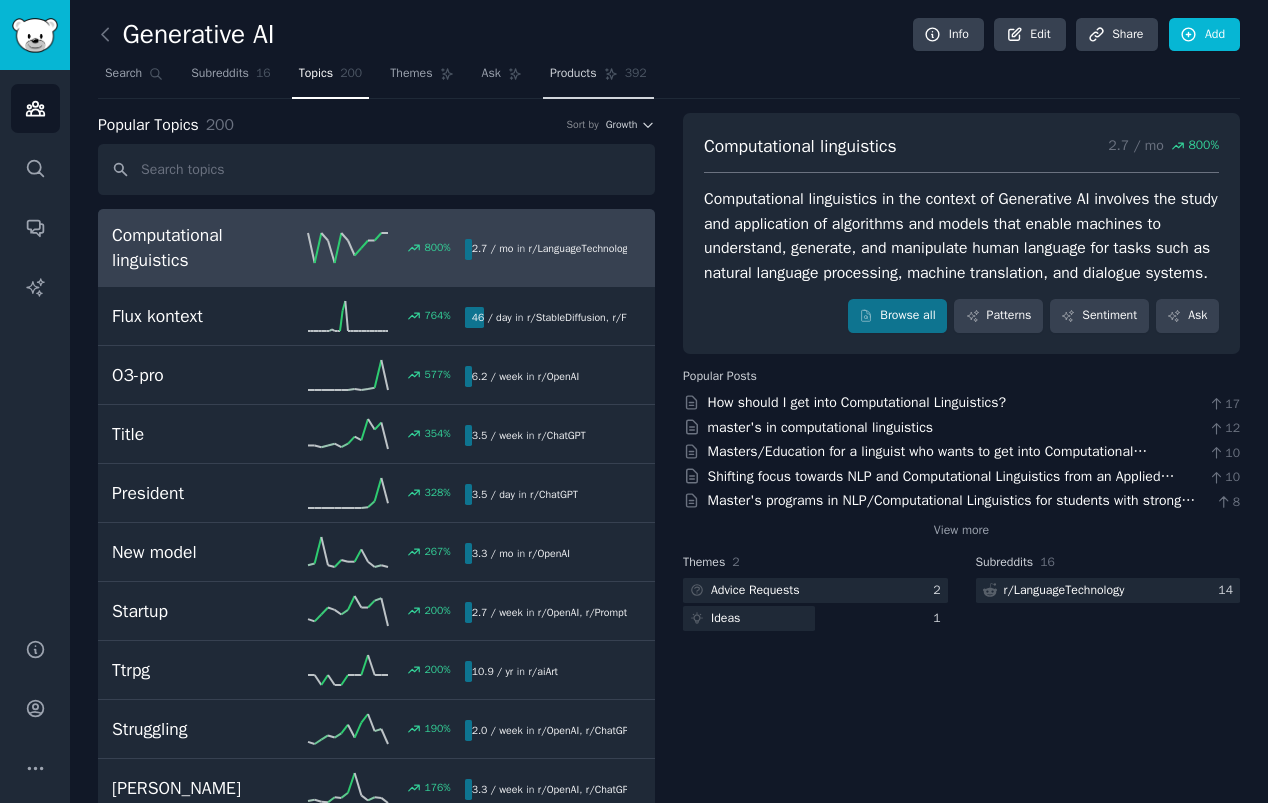 click on "Products" at bounding box center [573, 74] 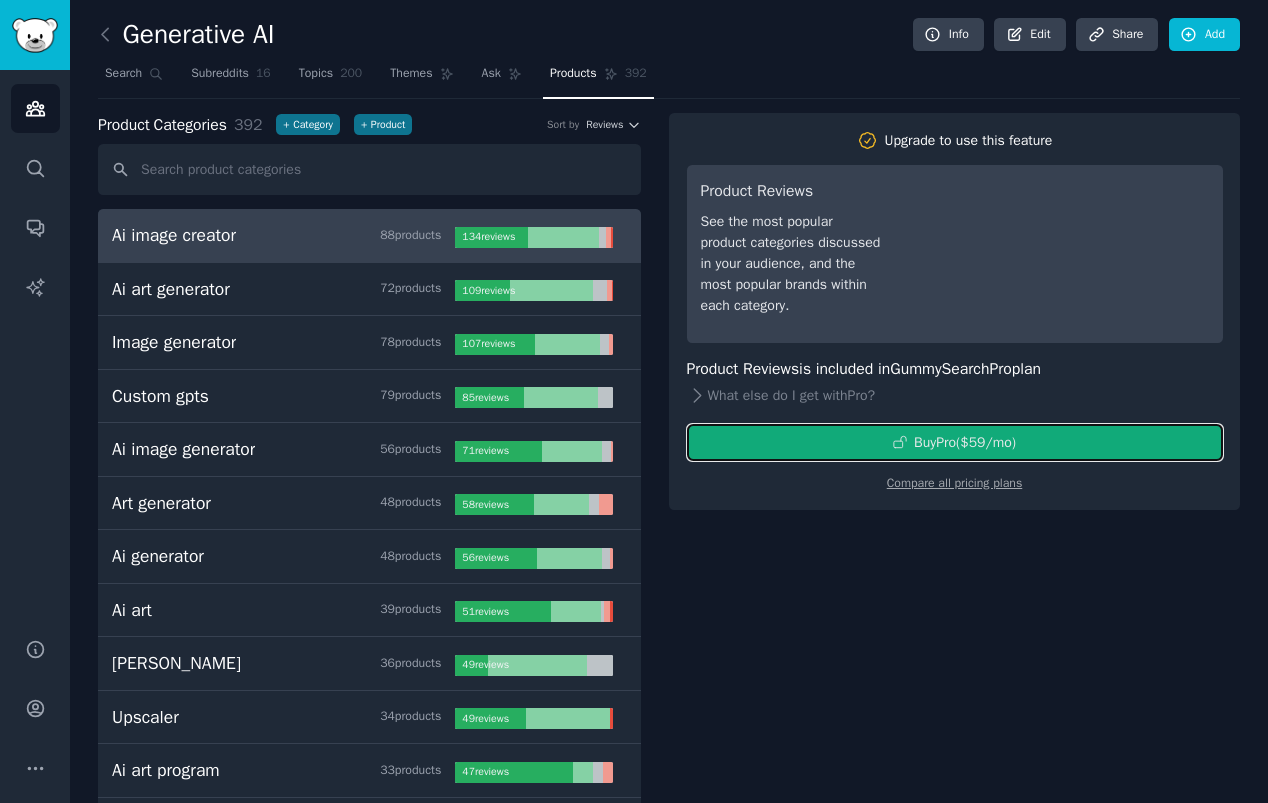 click 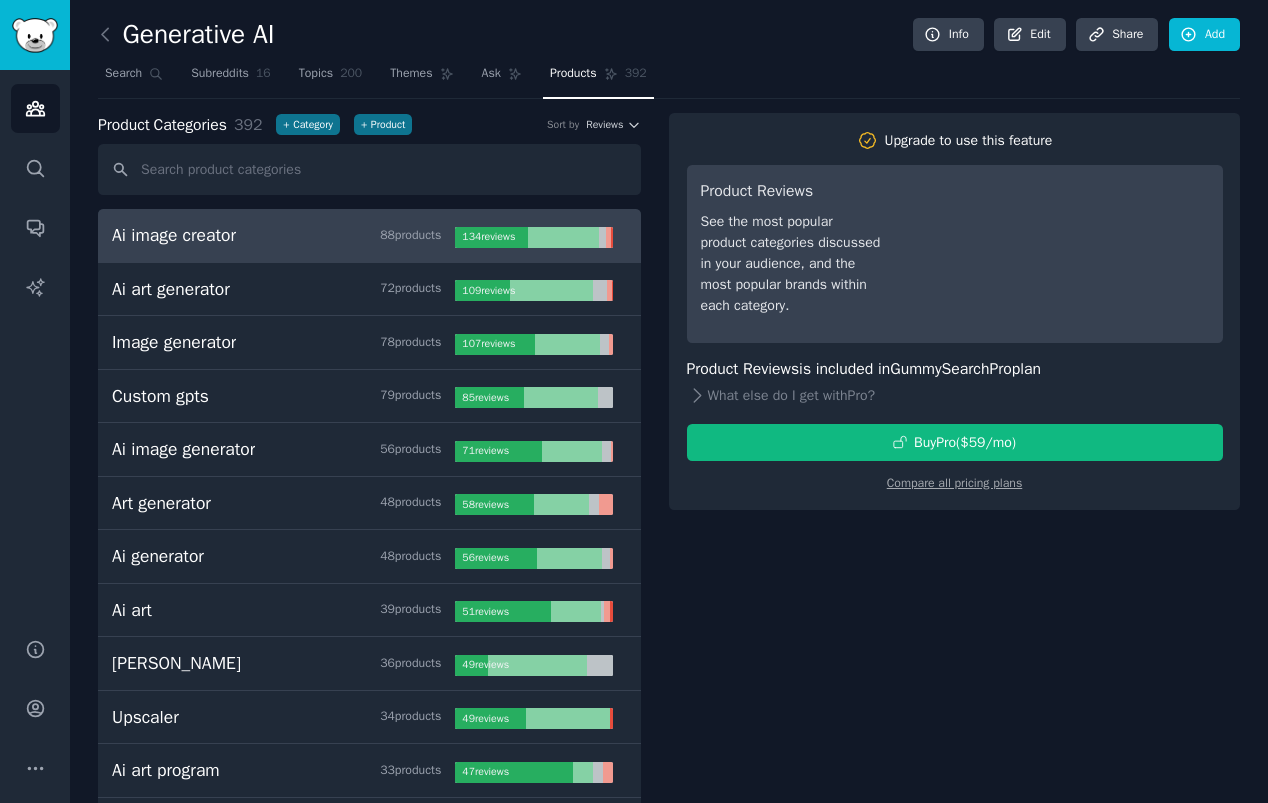 scroll, scrollTop: 0, scrollLeft: 0, axis: both 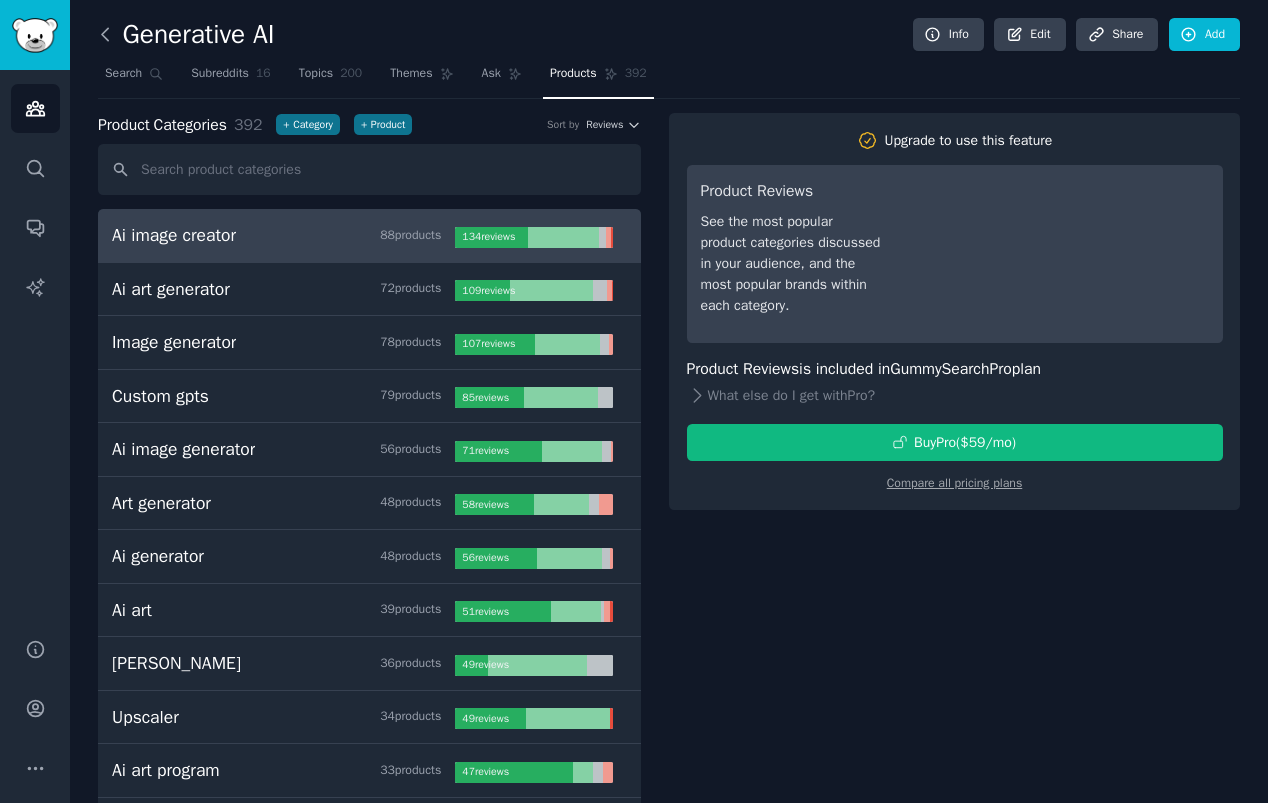 click 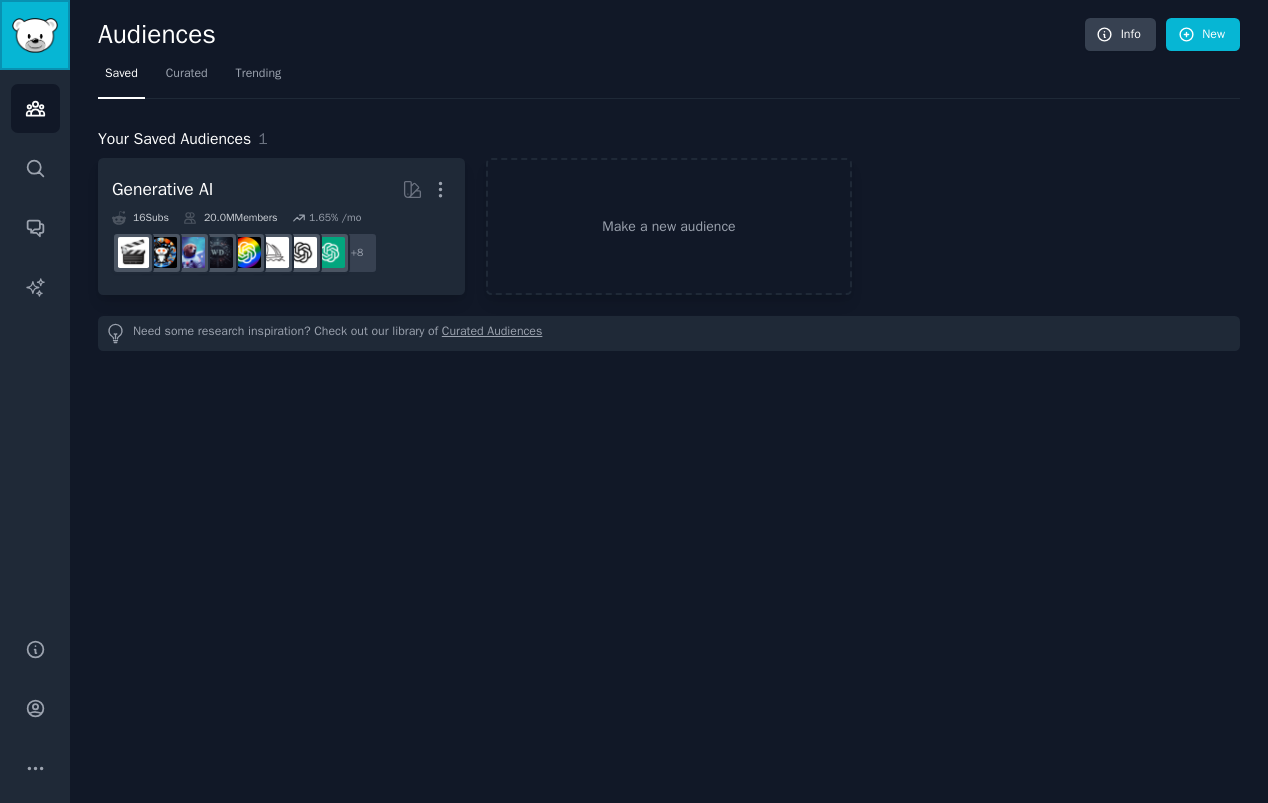 click at bounding box center (35, 35) 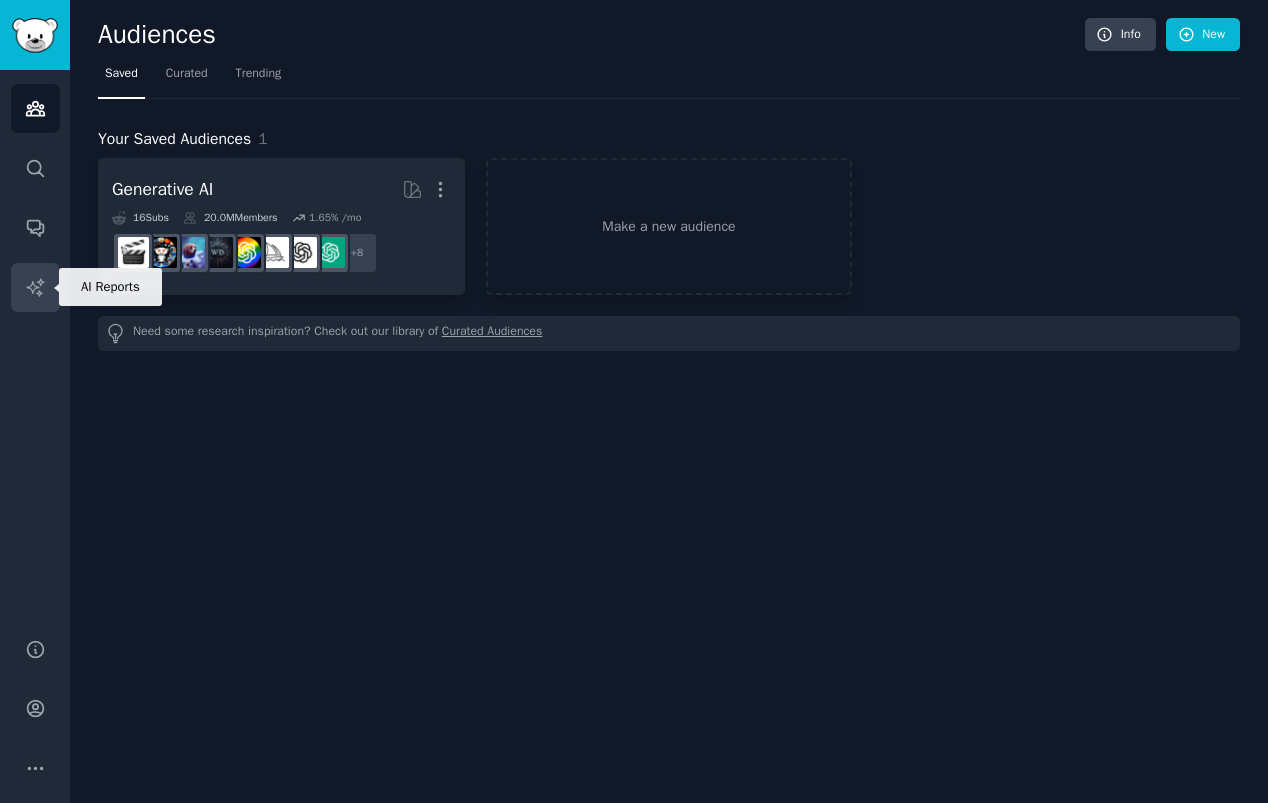click 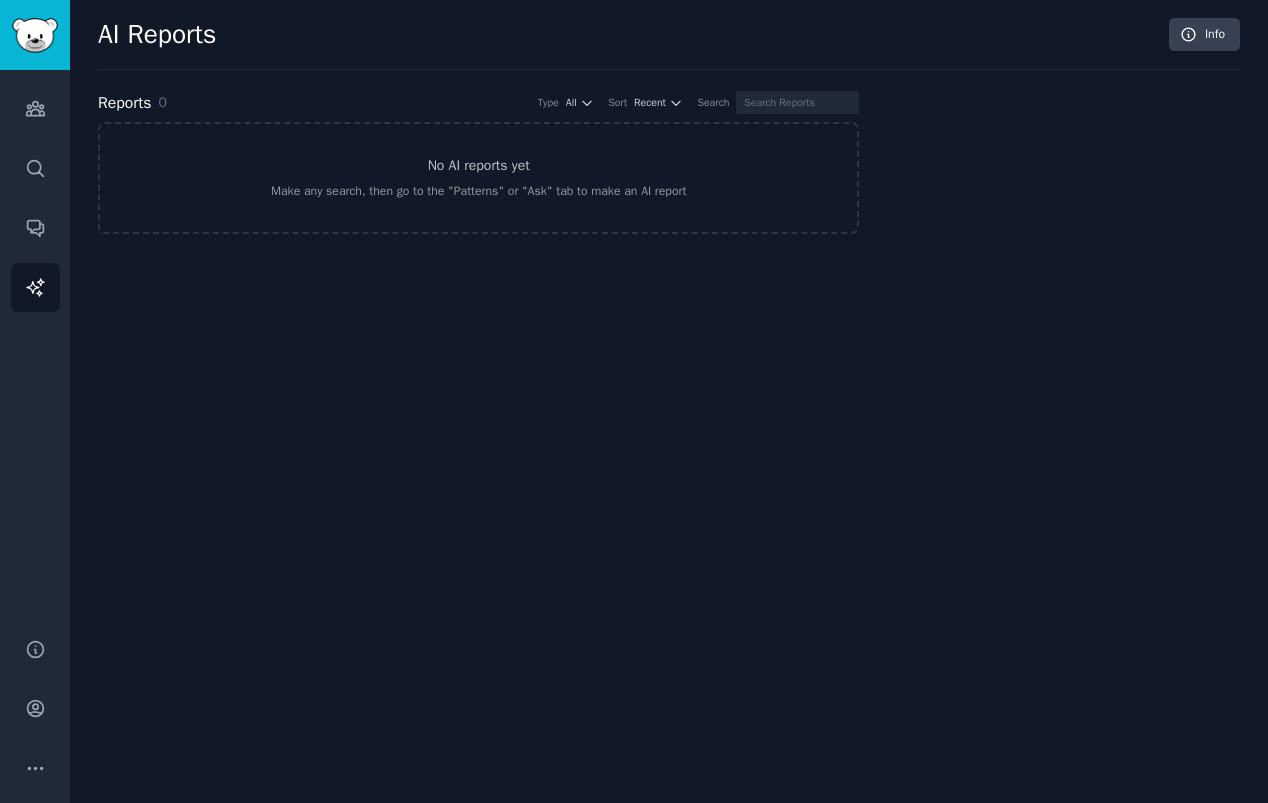 click on "Audiences Search Conversations AI Reports" at bounding box center (35, 342) 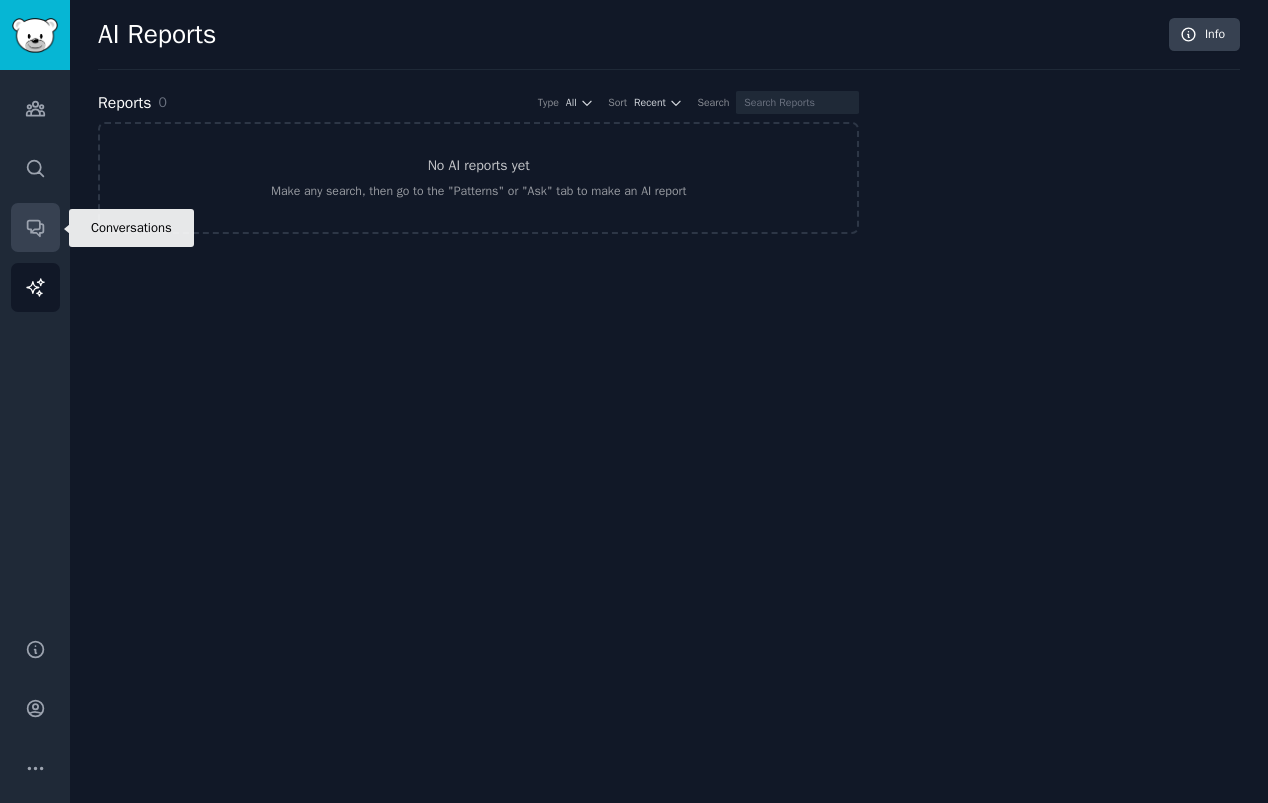 click 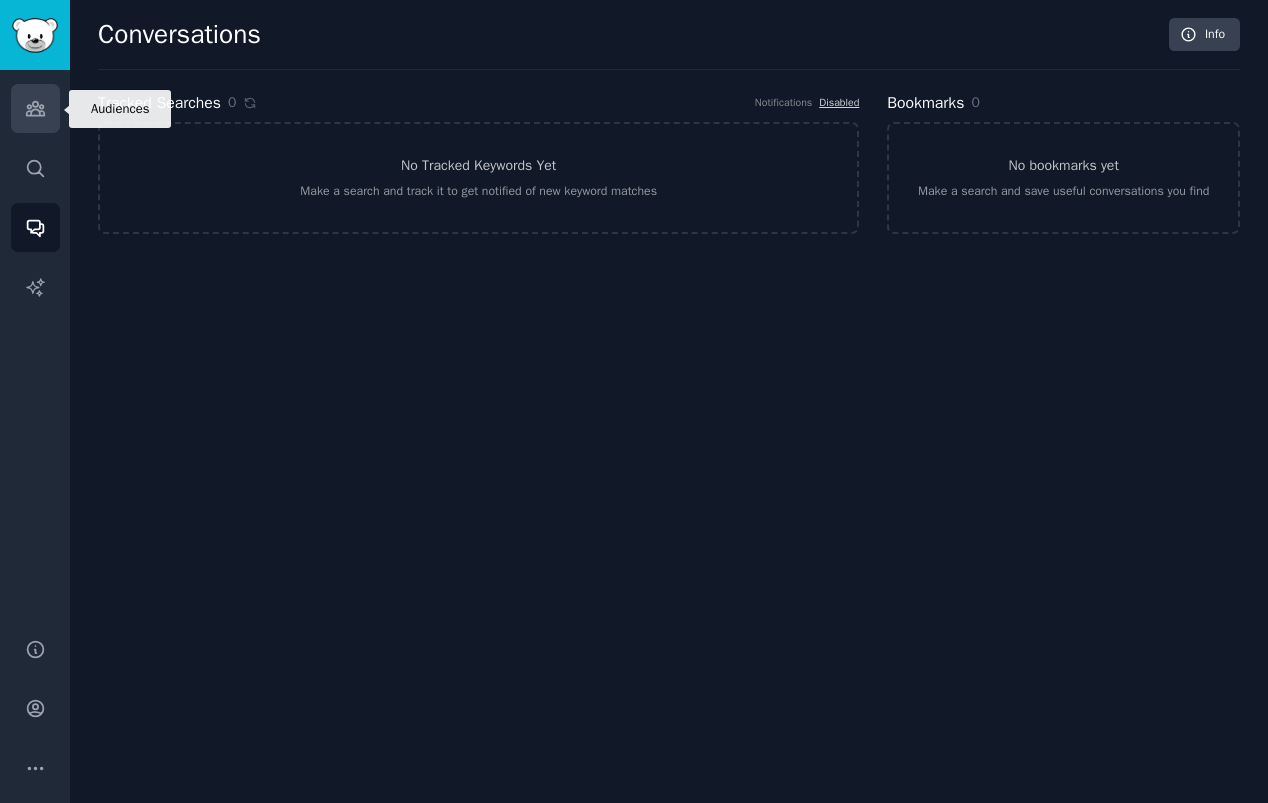 click 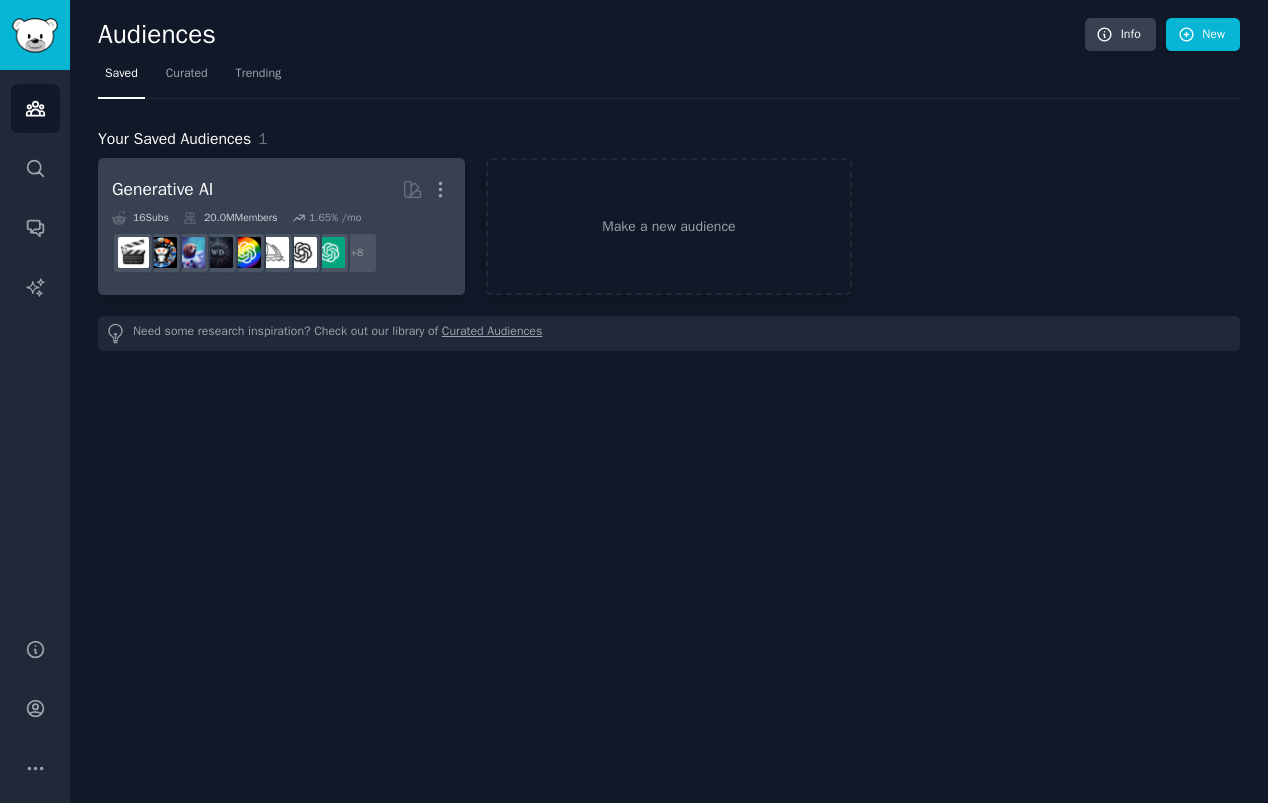 click on "20.0M  Members" at bounding box center [230, 218] 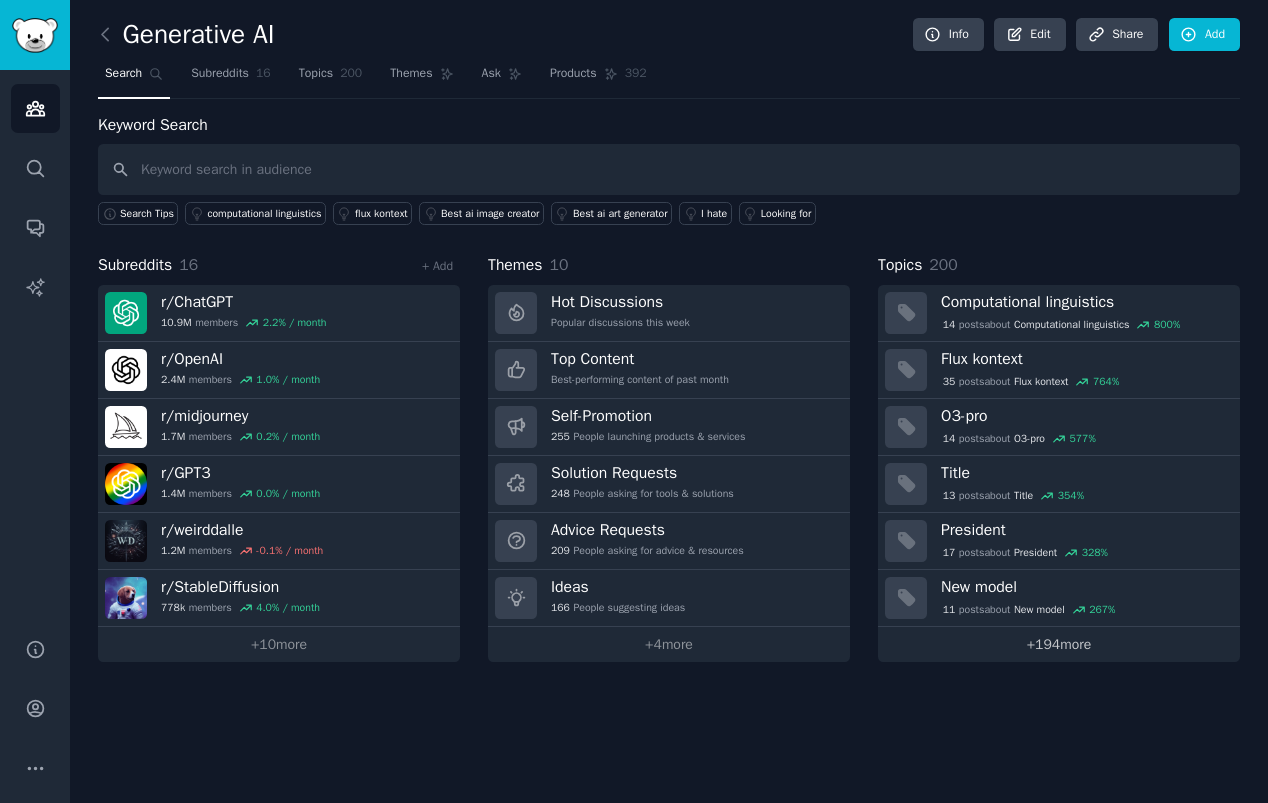 click on "+  194  more" at bounding box center [1059, 644] 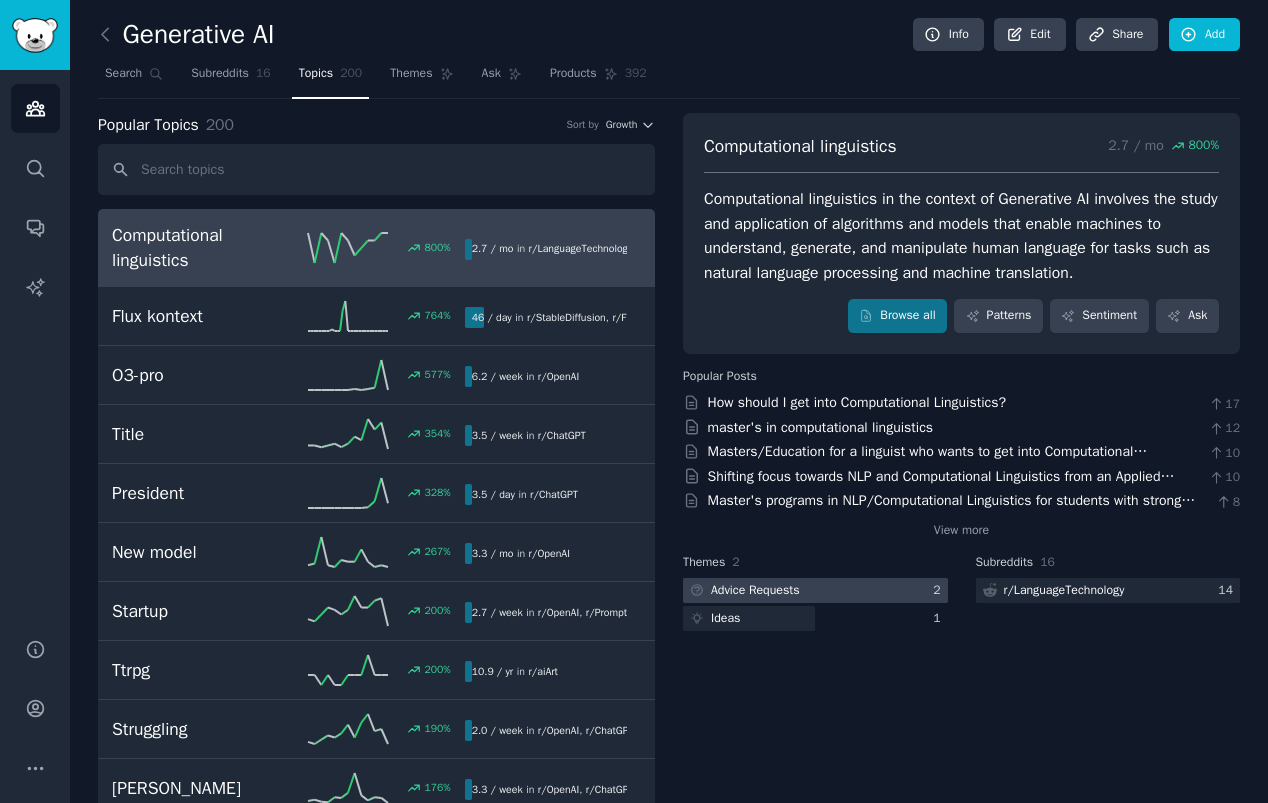 click on "Advice Requests" at bounding box center (755, 591) 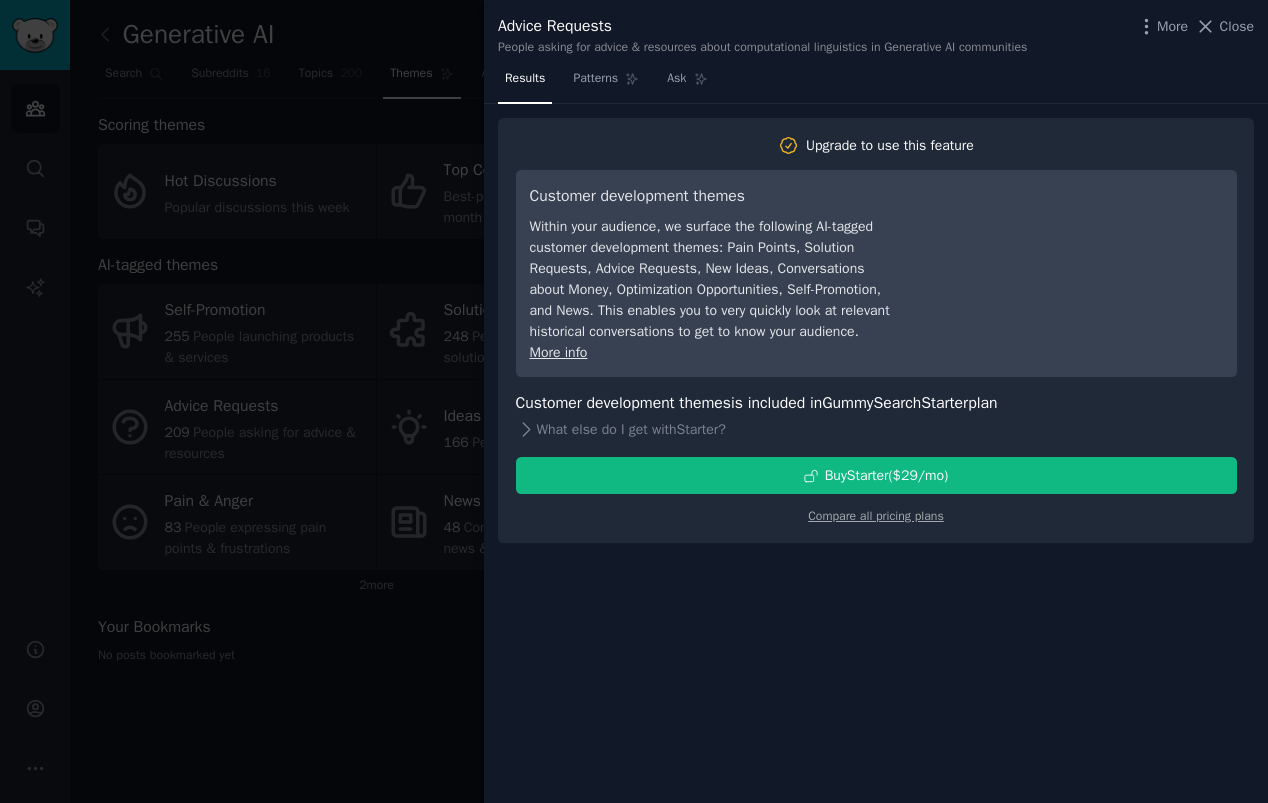 click on "People asking for advice & resources about computational linguistics in Generative AI communities" at bounding box center (762, 48) 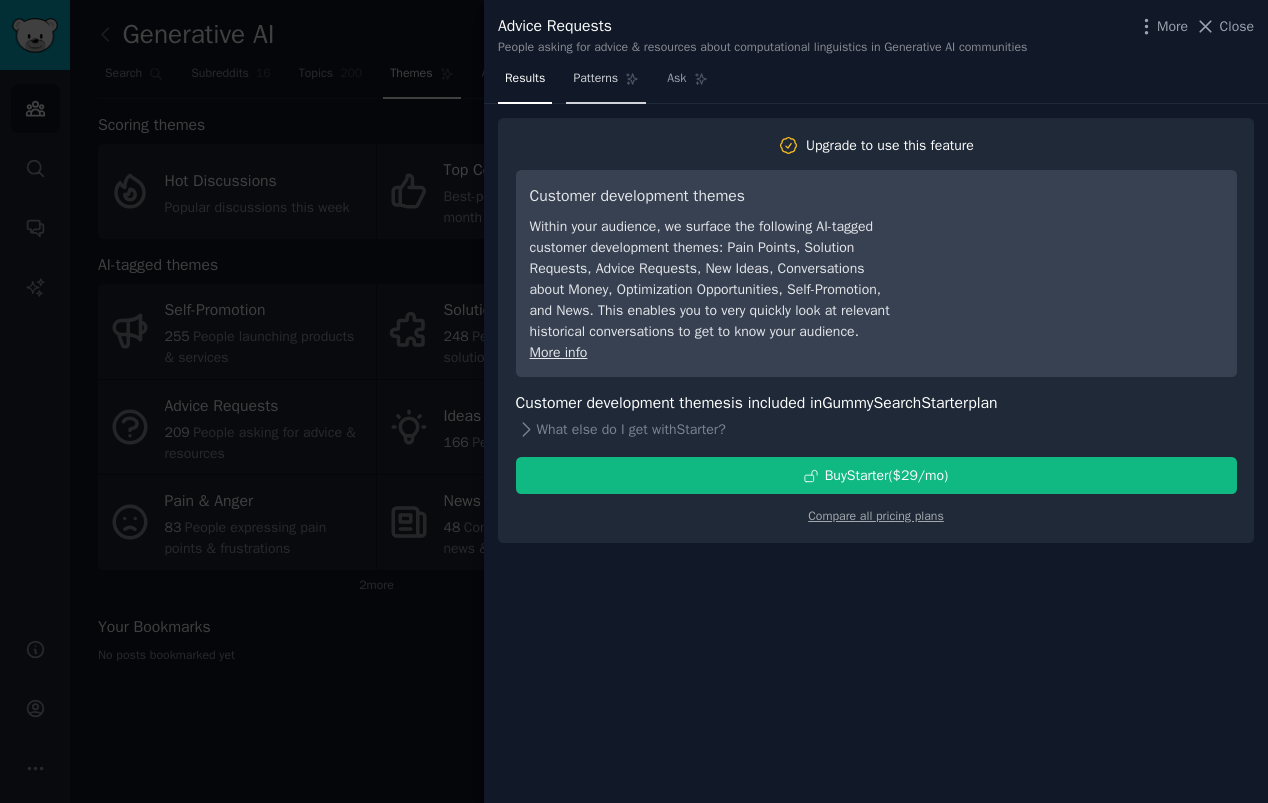click on "Patterns" at bounding box center (606, 83) 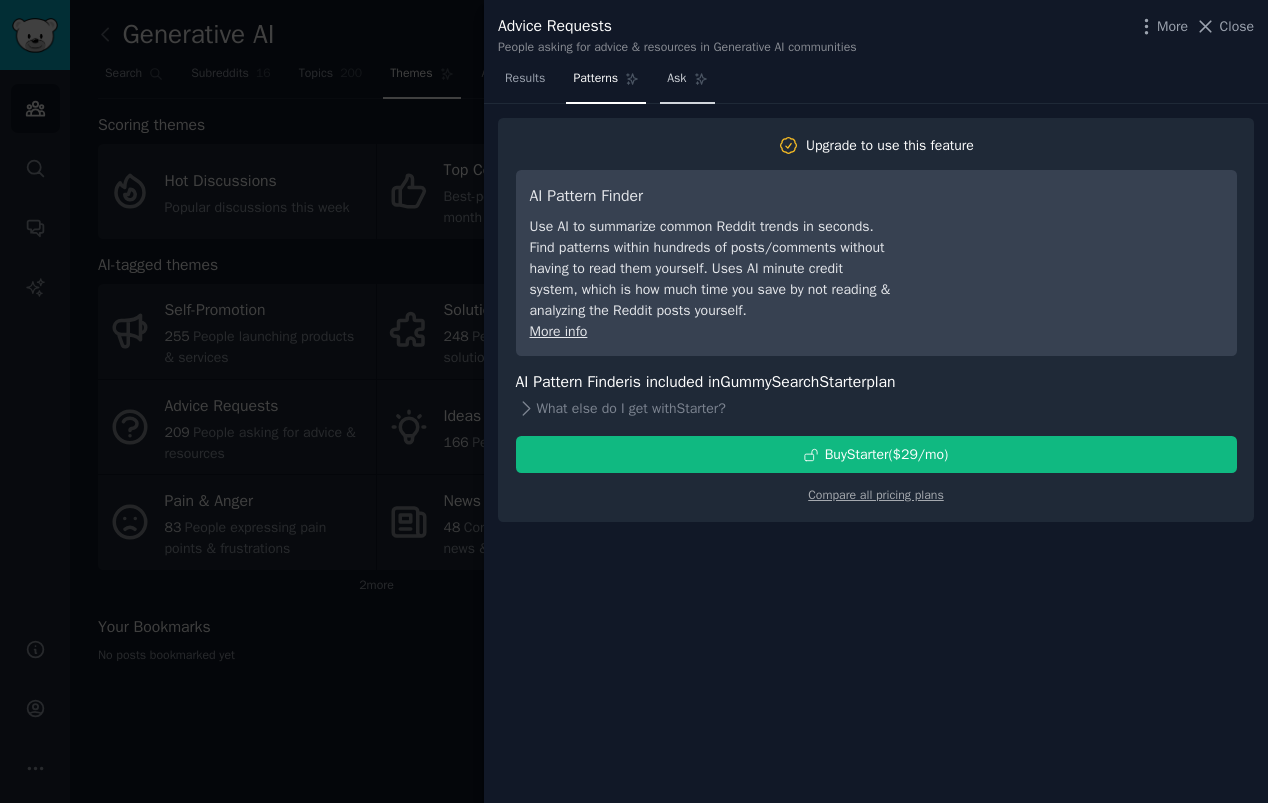 click on "Ask" at bounding box center [676, 79] 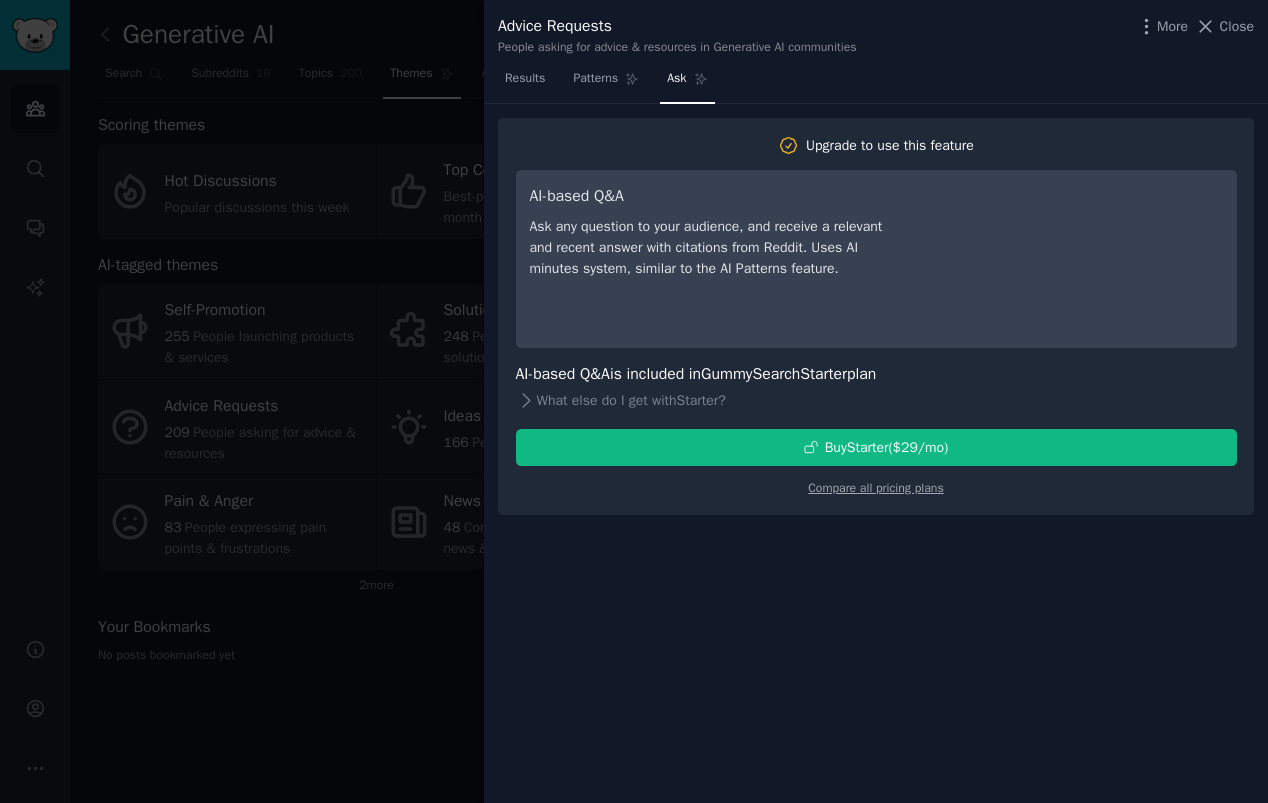 click at bounding box center [634, 401] 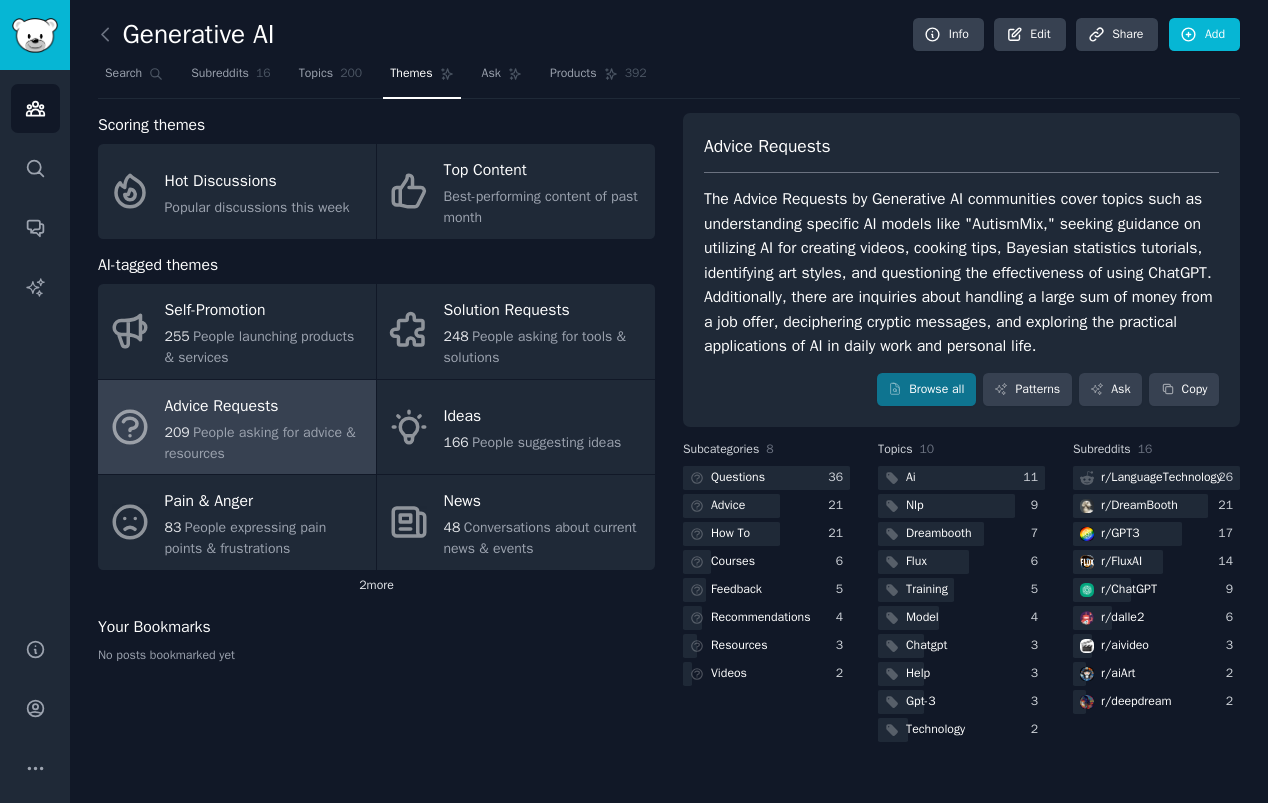 click on "2  more" 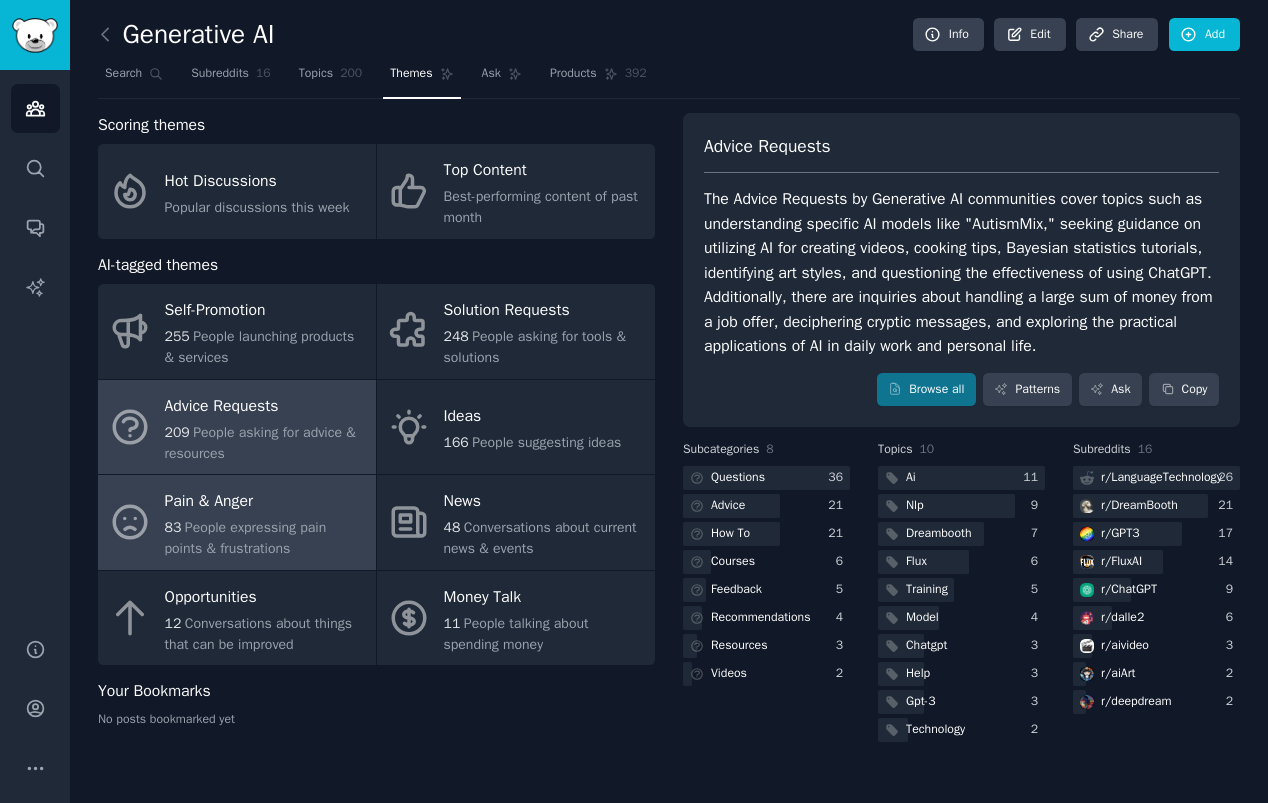 click on "People expressing pain points & frustrations" at bounding box center (246, 538) 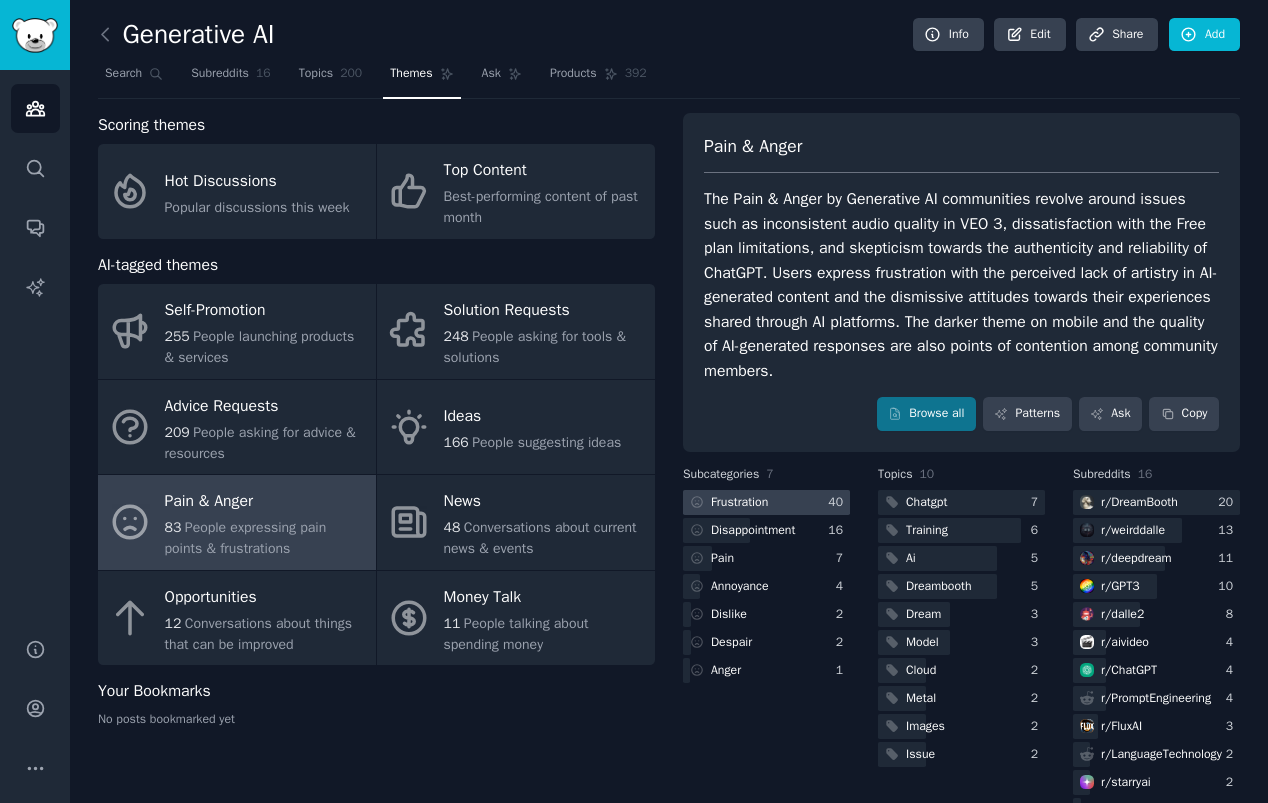 click at bounding box center [766, 502] 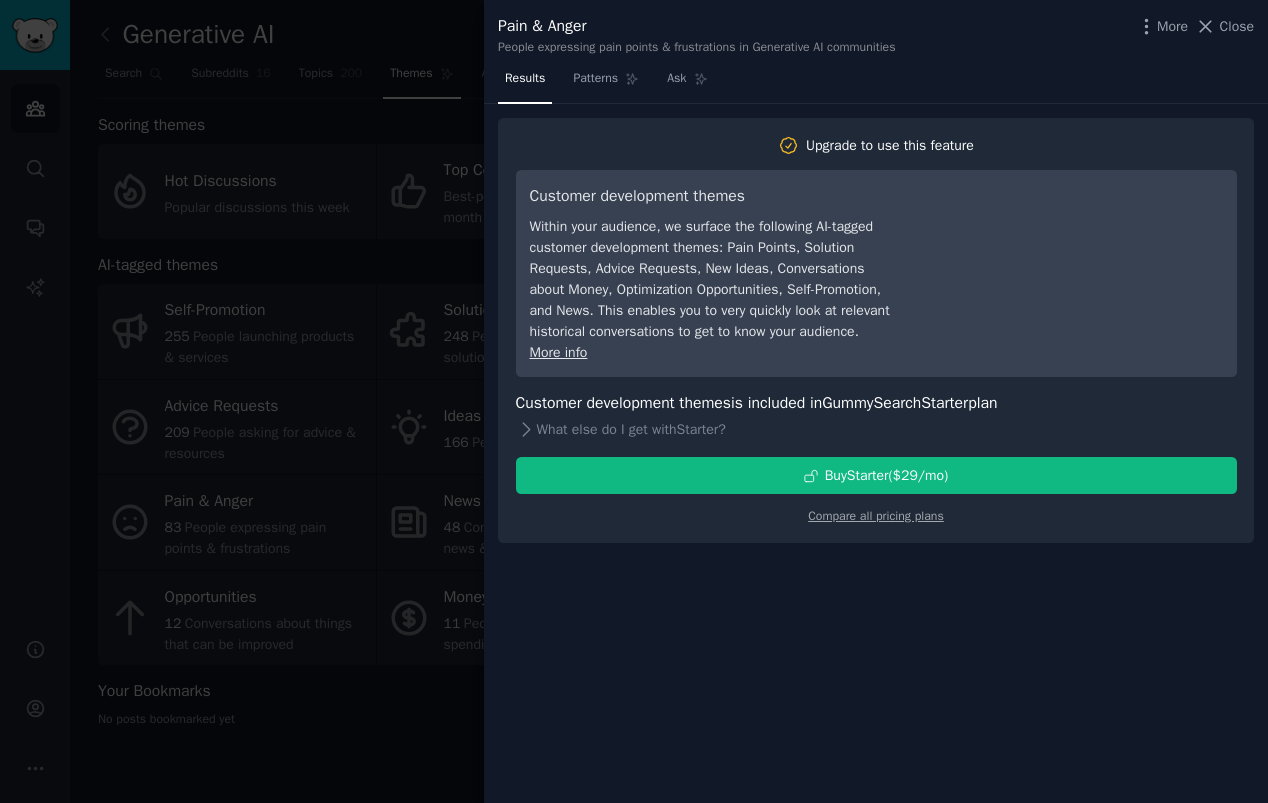 click at bounding box center [634, 401] 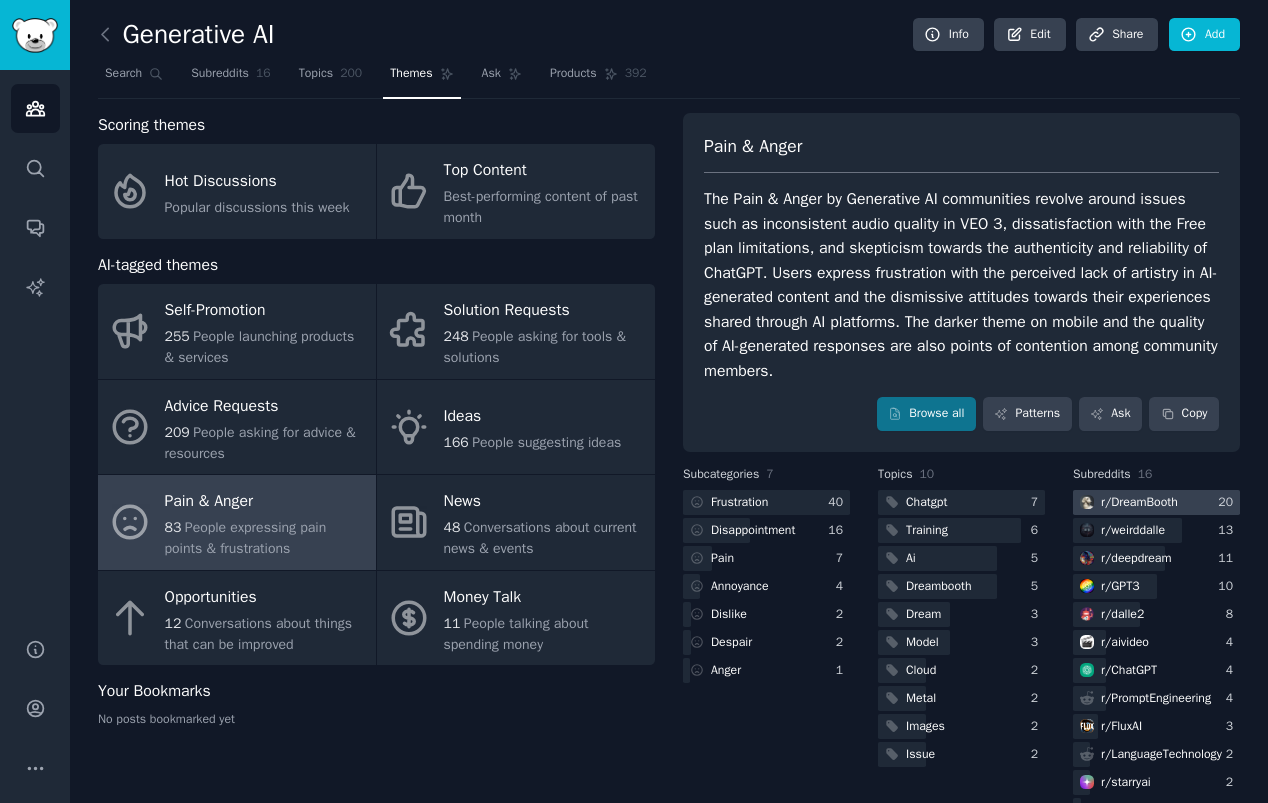 click on "r/ DreamBooth" at bounding box center [1139, 503] 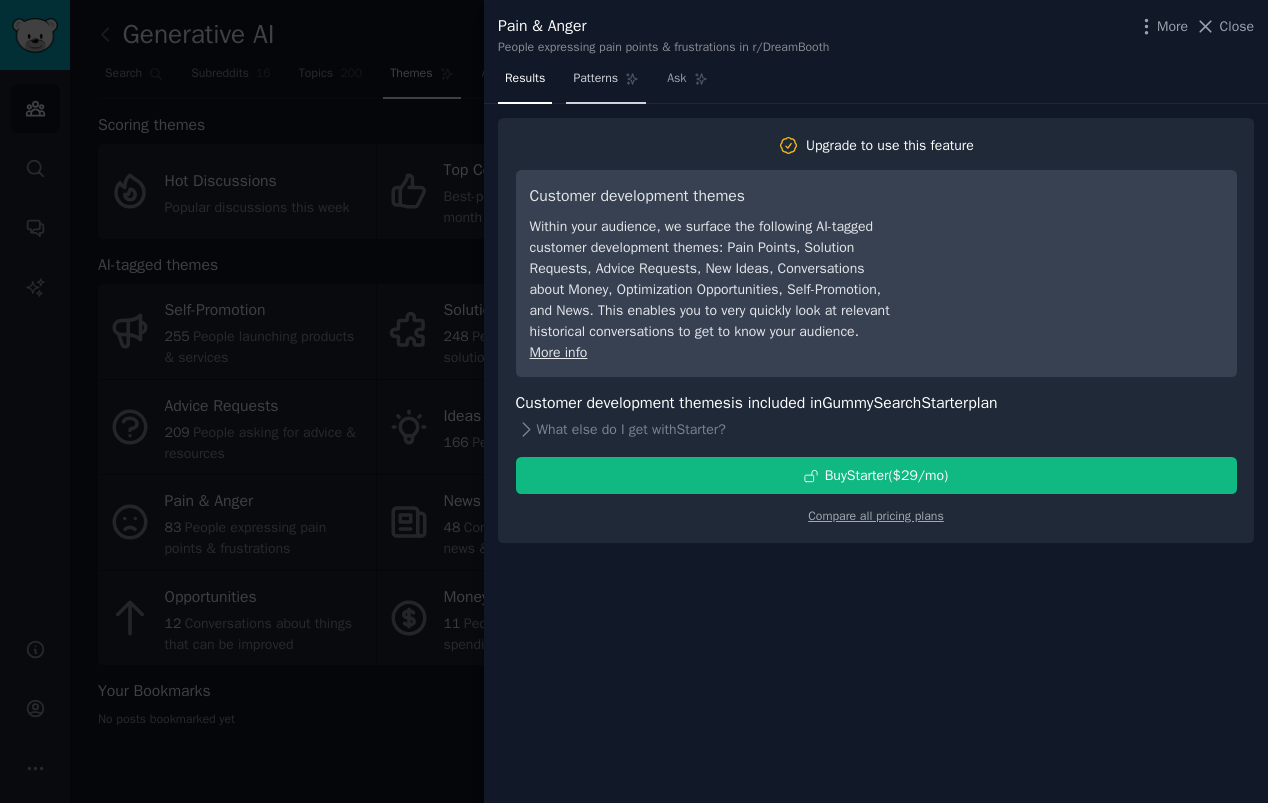 click on "Patterns" at bounding box center (595, 79) 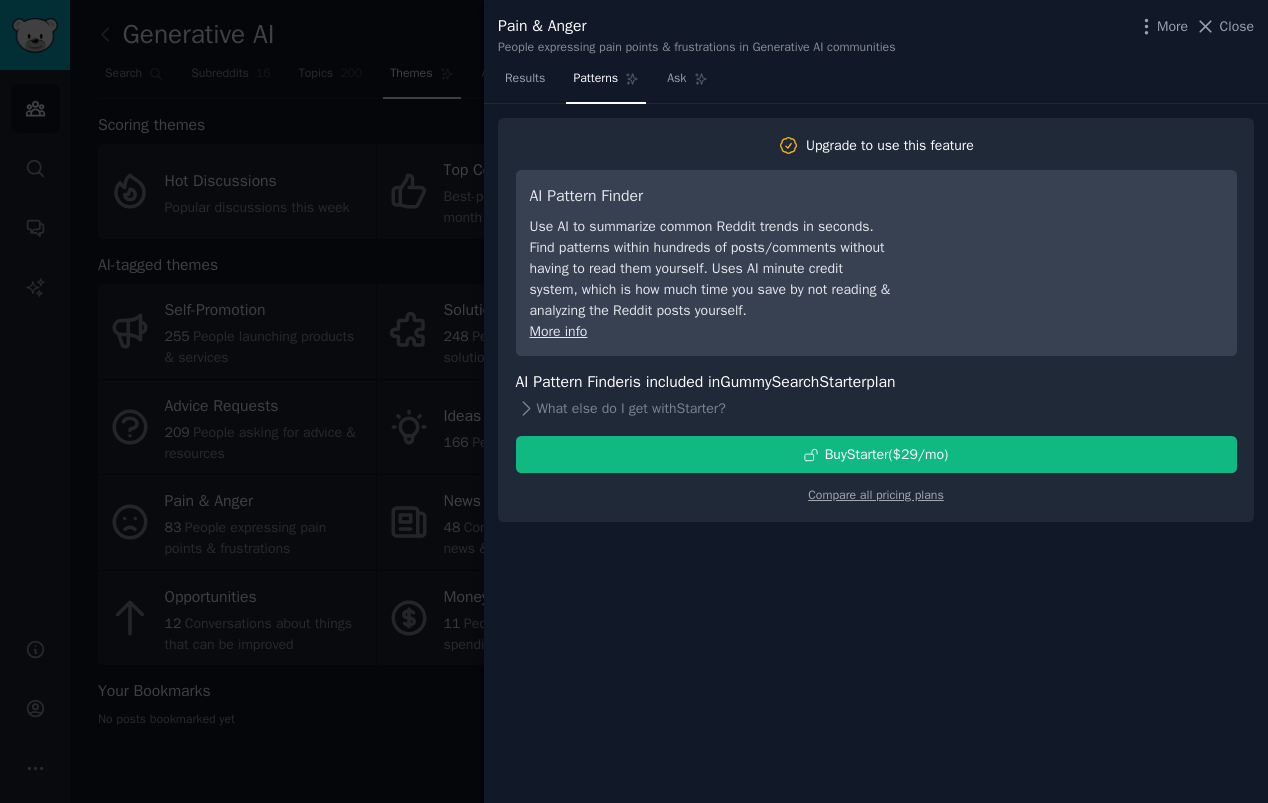 click at bounding box center [634, 401] 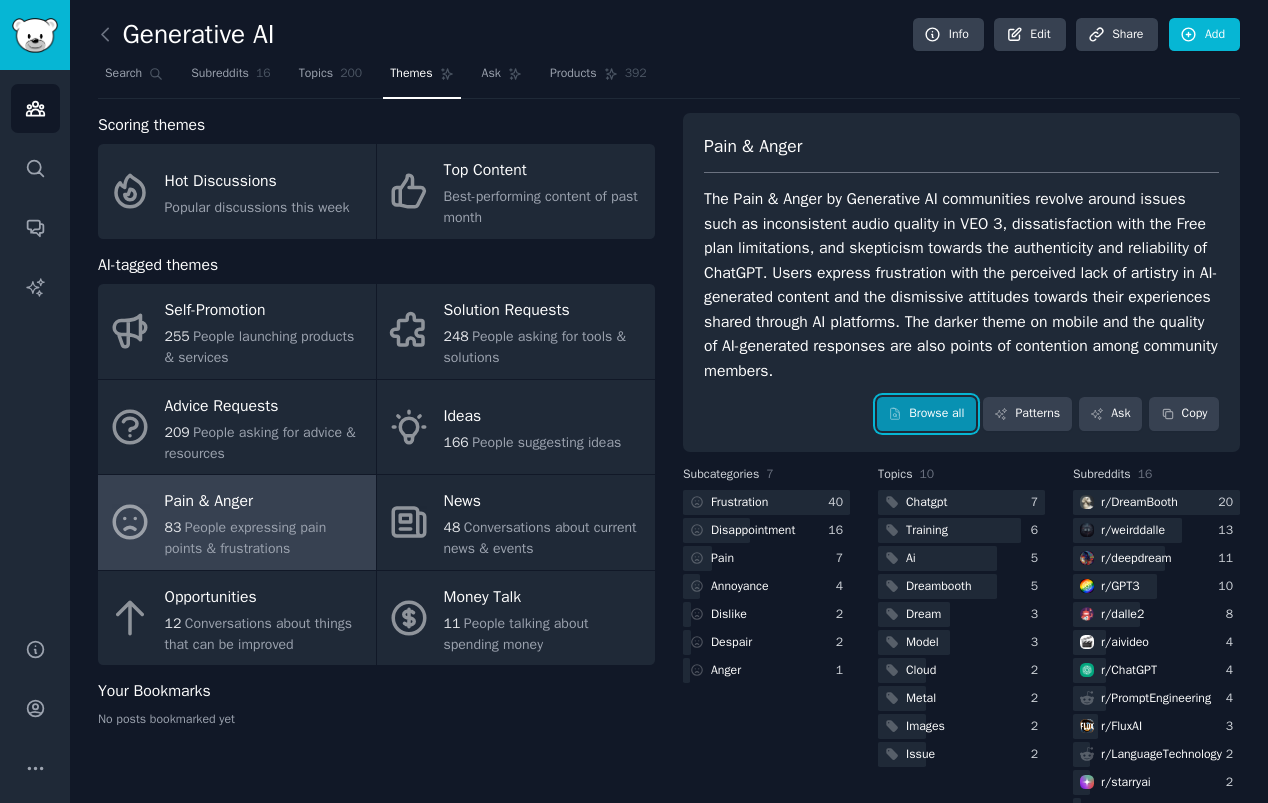 click on "Browse all" at bounding box center (926, 414) 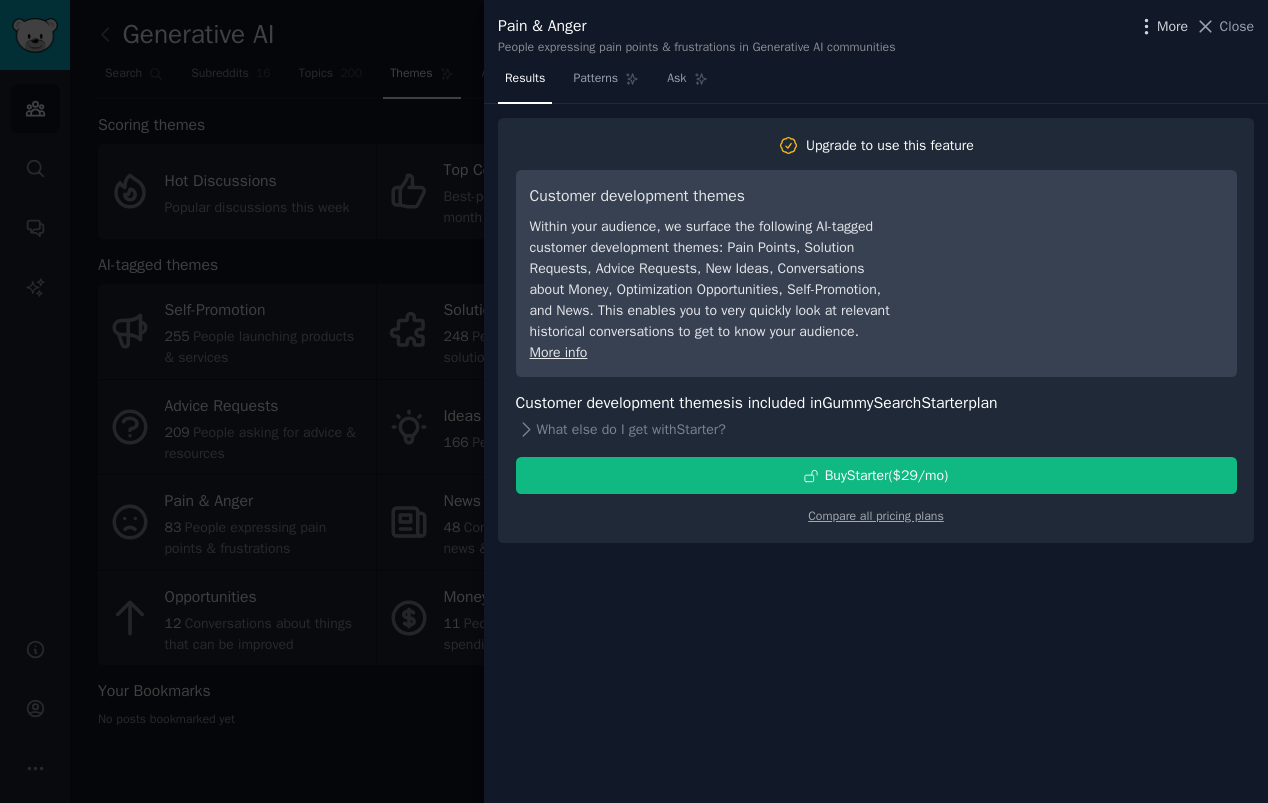 click on "More" at bounding box center [1172, 26] 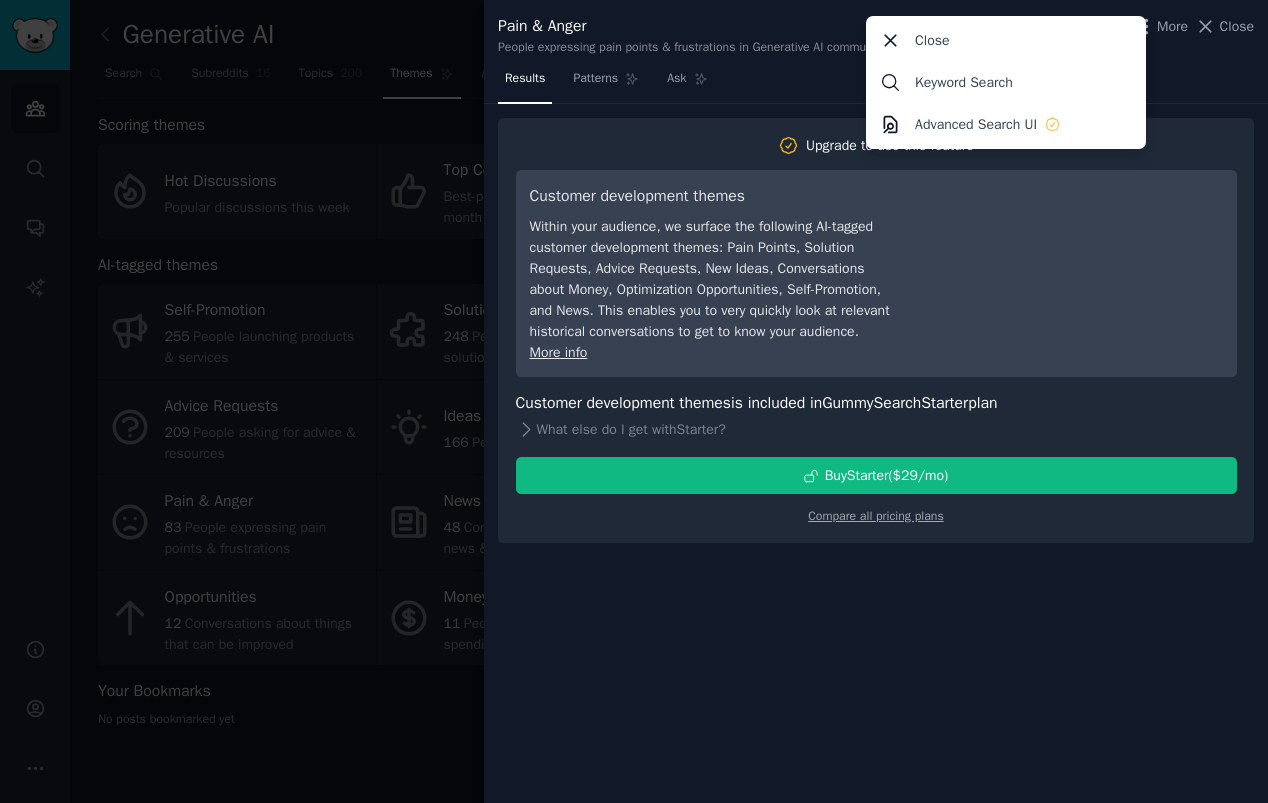 click at bounding box center (634, 401) 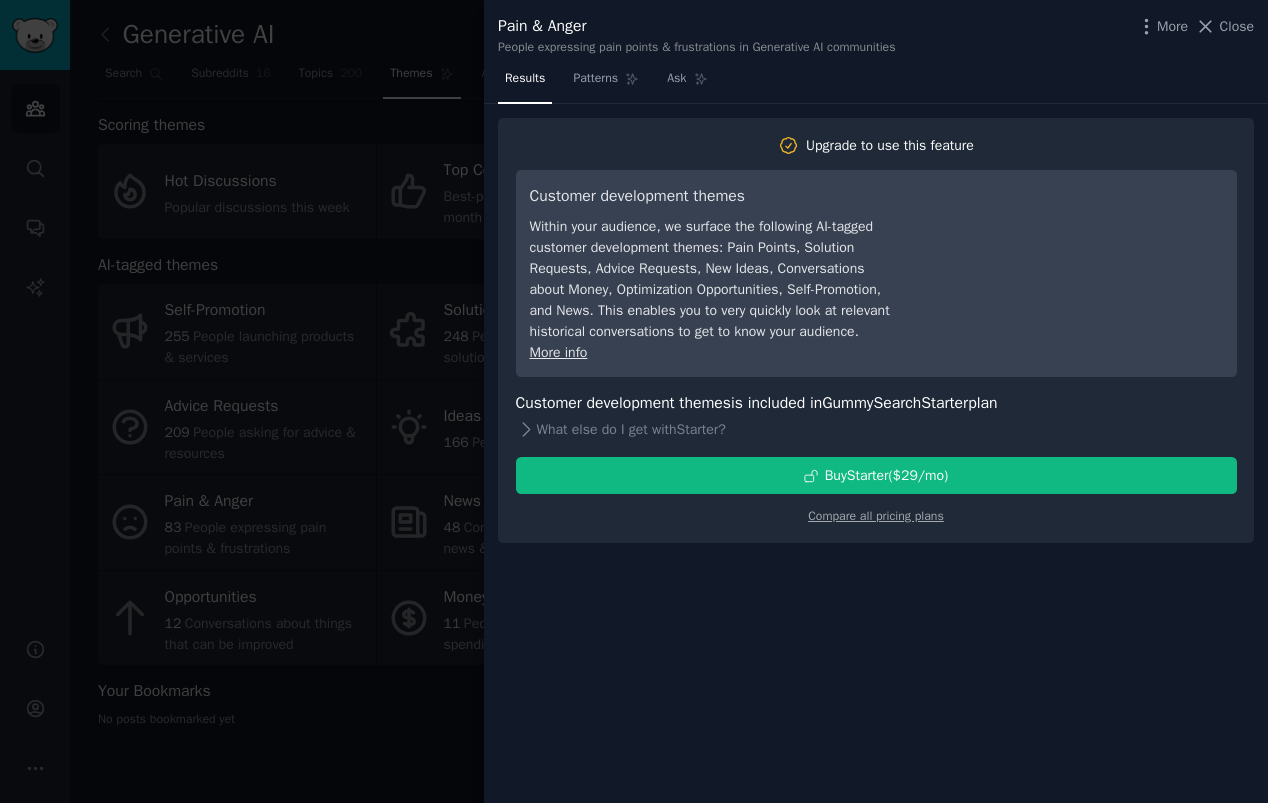 click at bounding box center (634, 401) 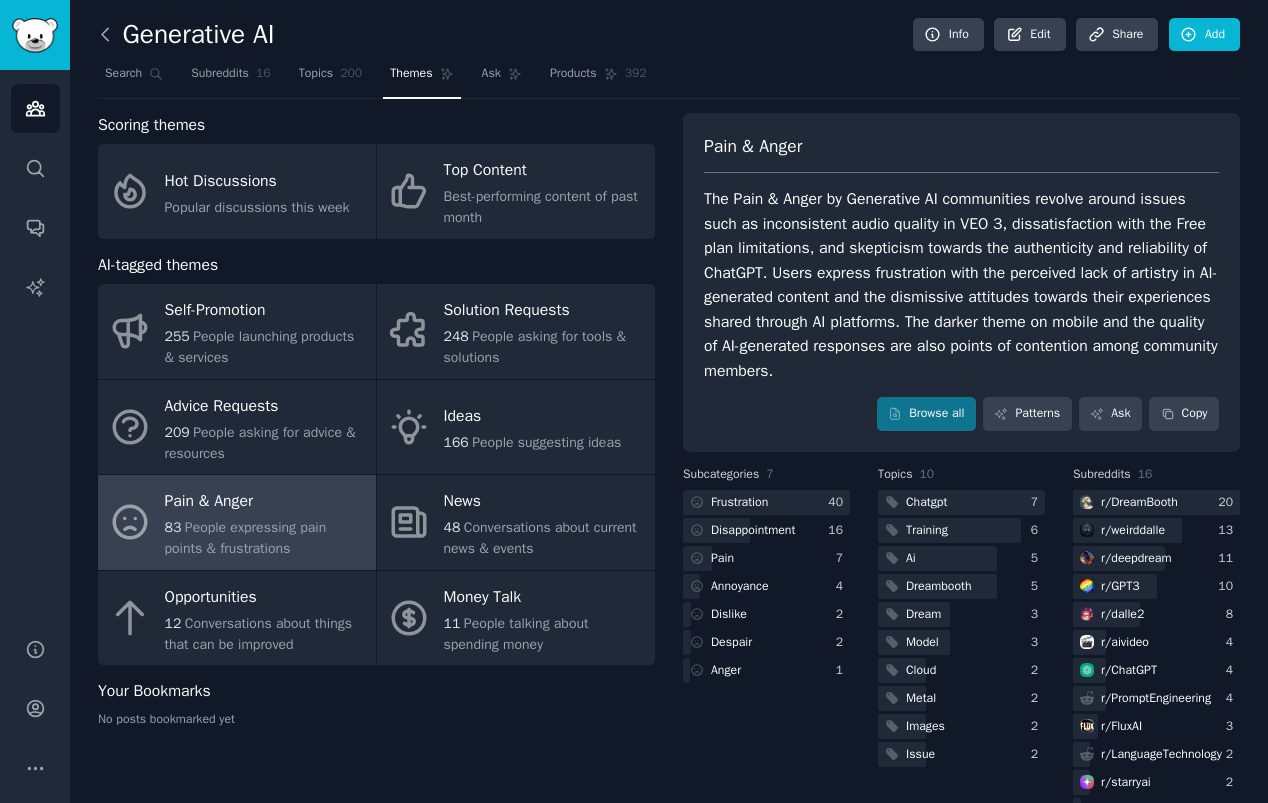 click 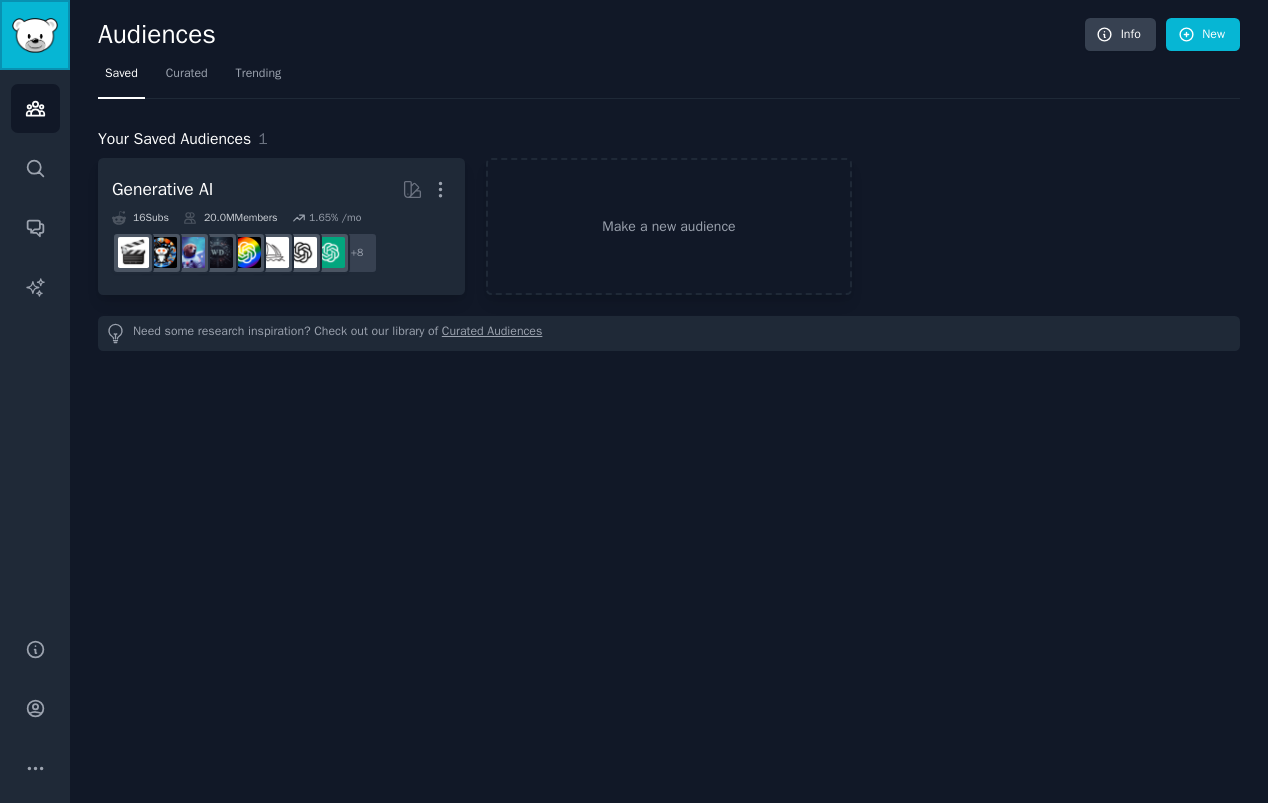 click at bounding box center [35, 35] 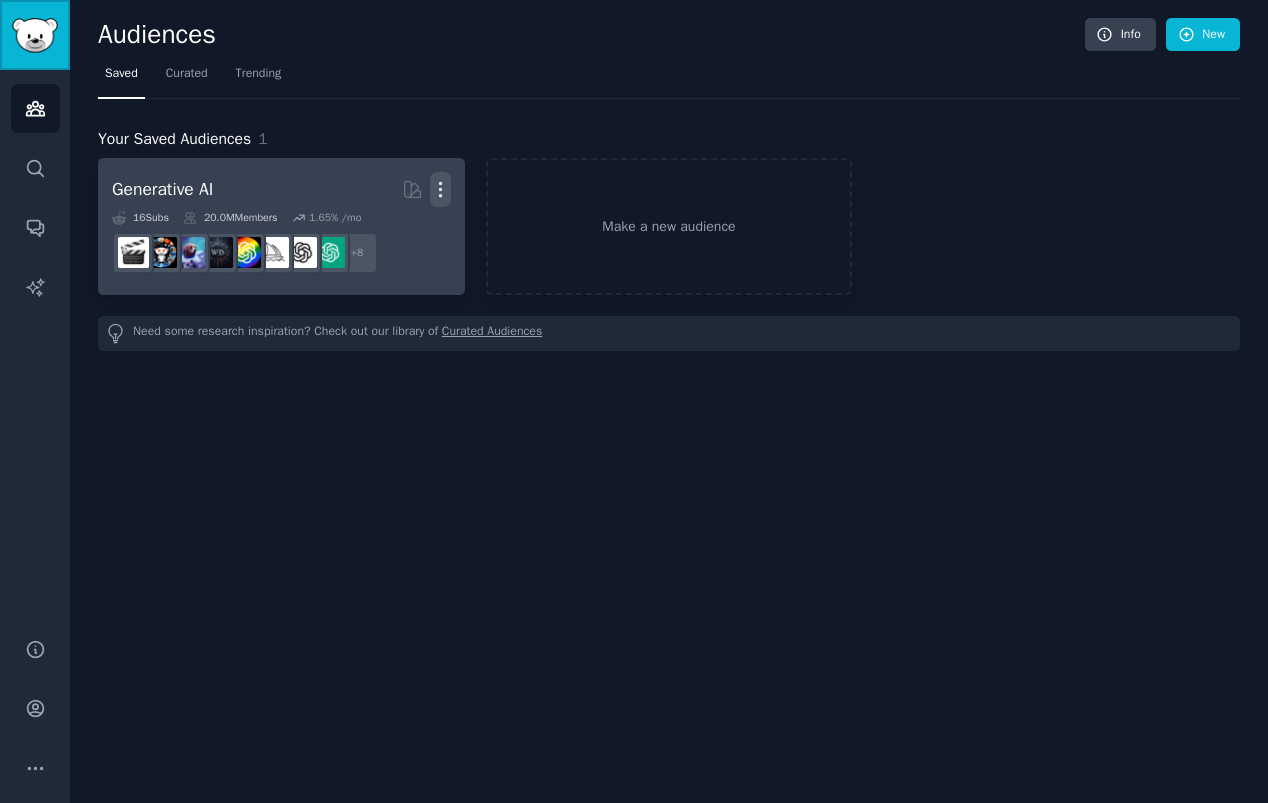 click 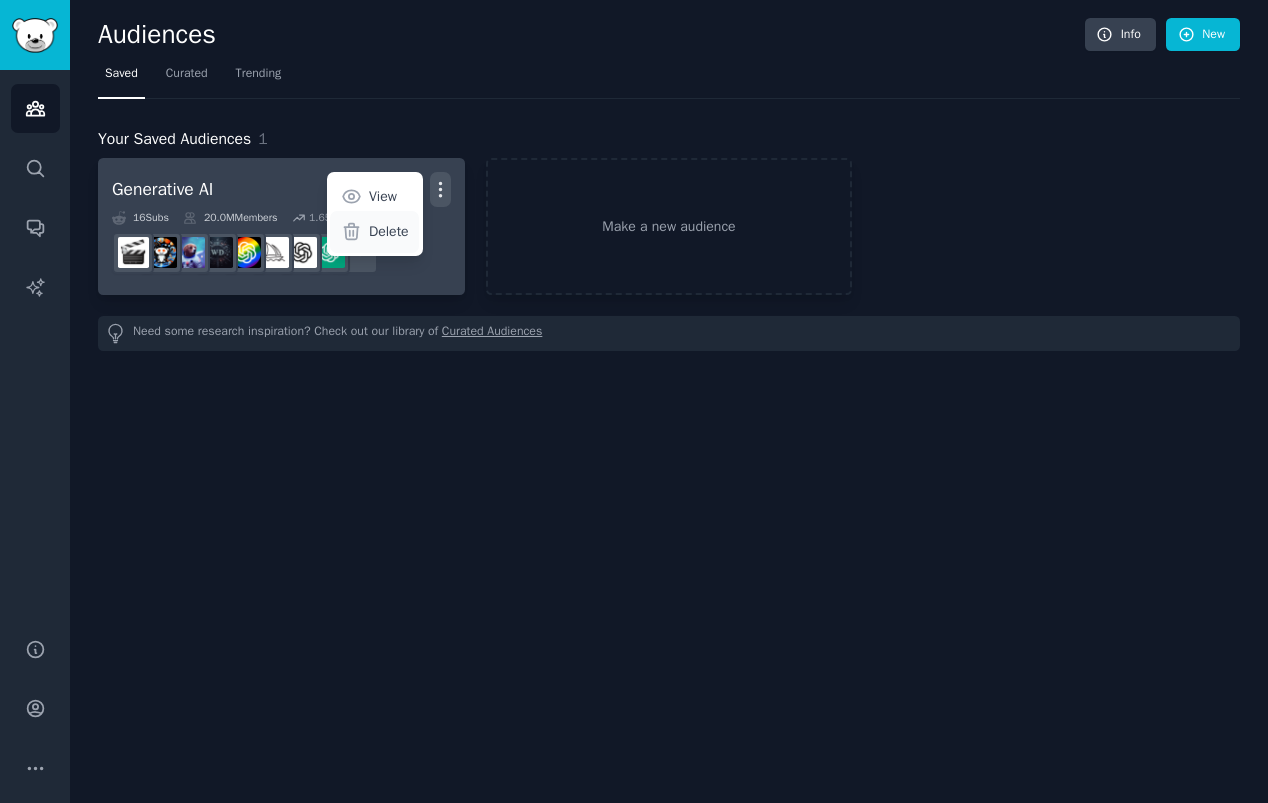 click on "Delete" at bounding box center [389, 231] 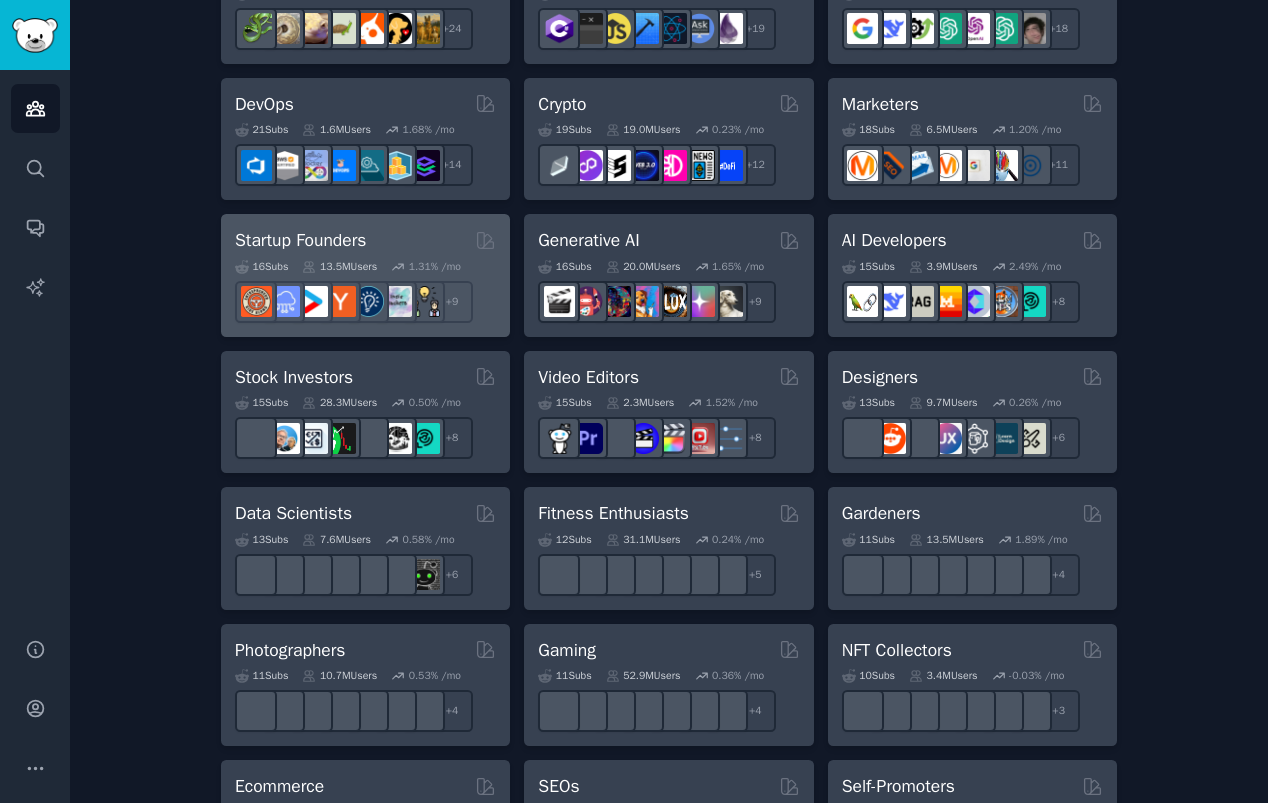 scroll, scrollTop: 454, scrollLeft: 0, axis: vertical 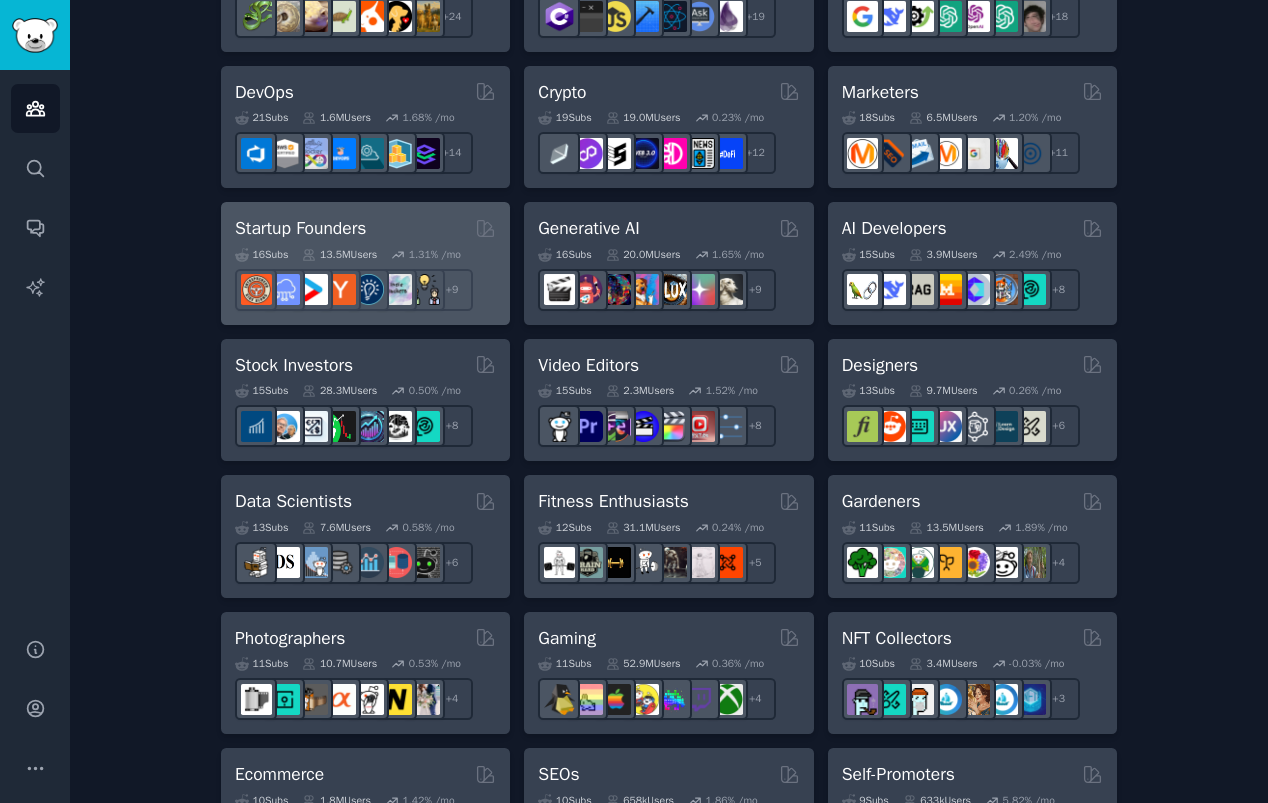 click on "Startup Founders" at bounding box center (365, 228) 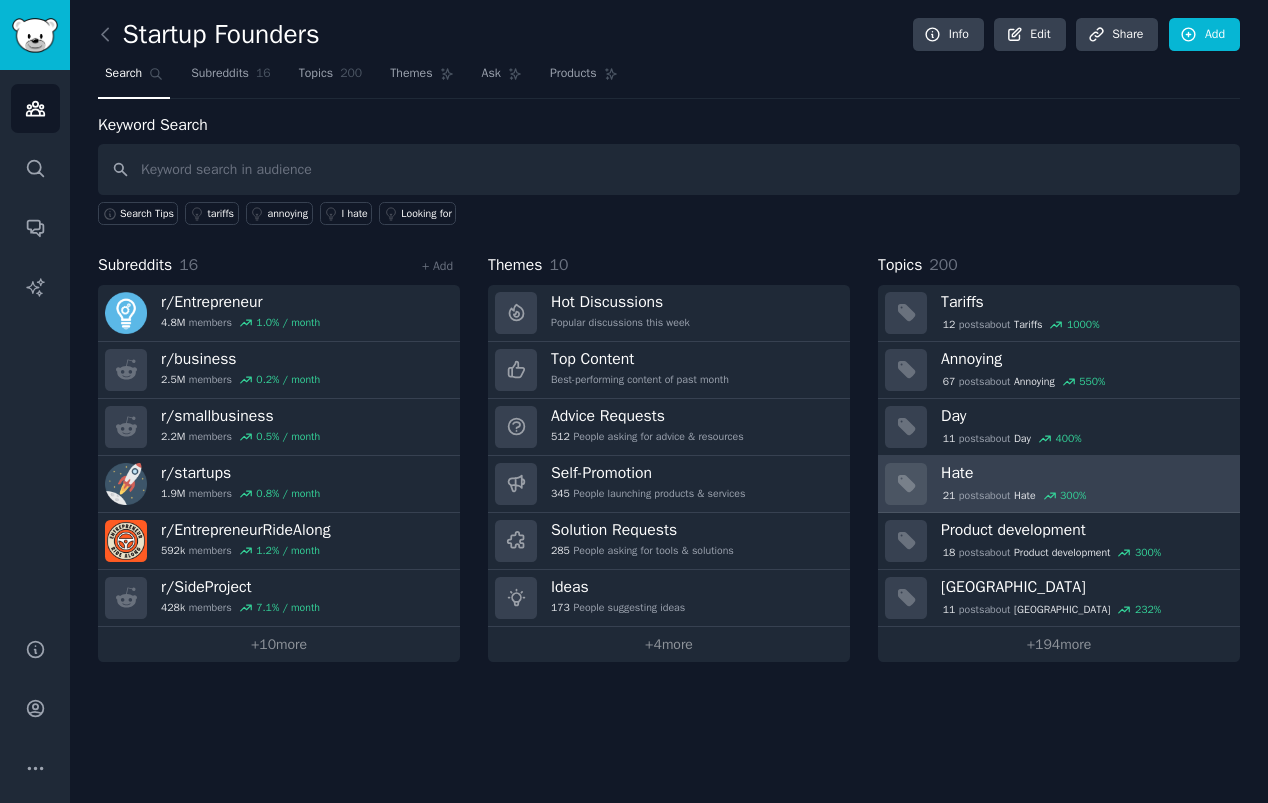 click on "Hate" at bounding box center (1083, 473) 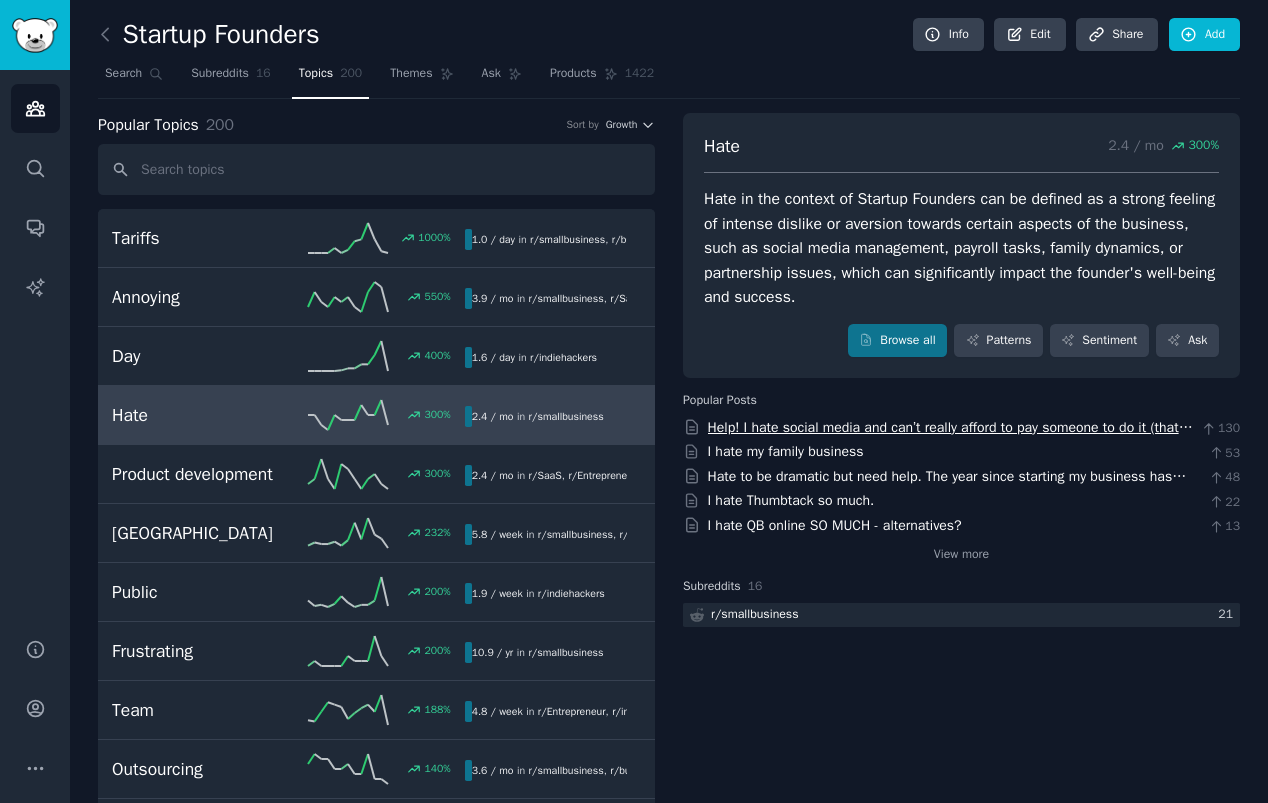 click on "Help! I hate social media and can’t really afford to pay someone to do it (that specializes in it)." at bounding box center [950, 438] 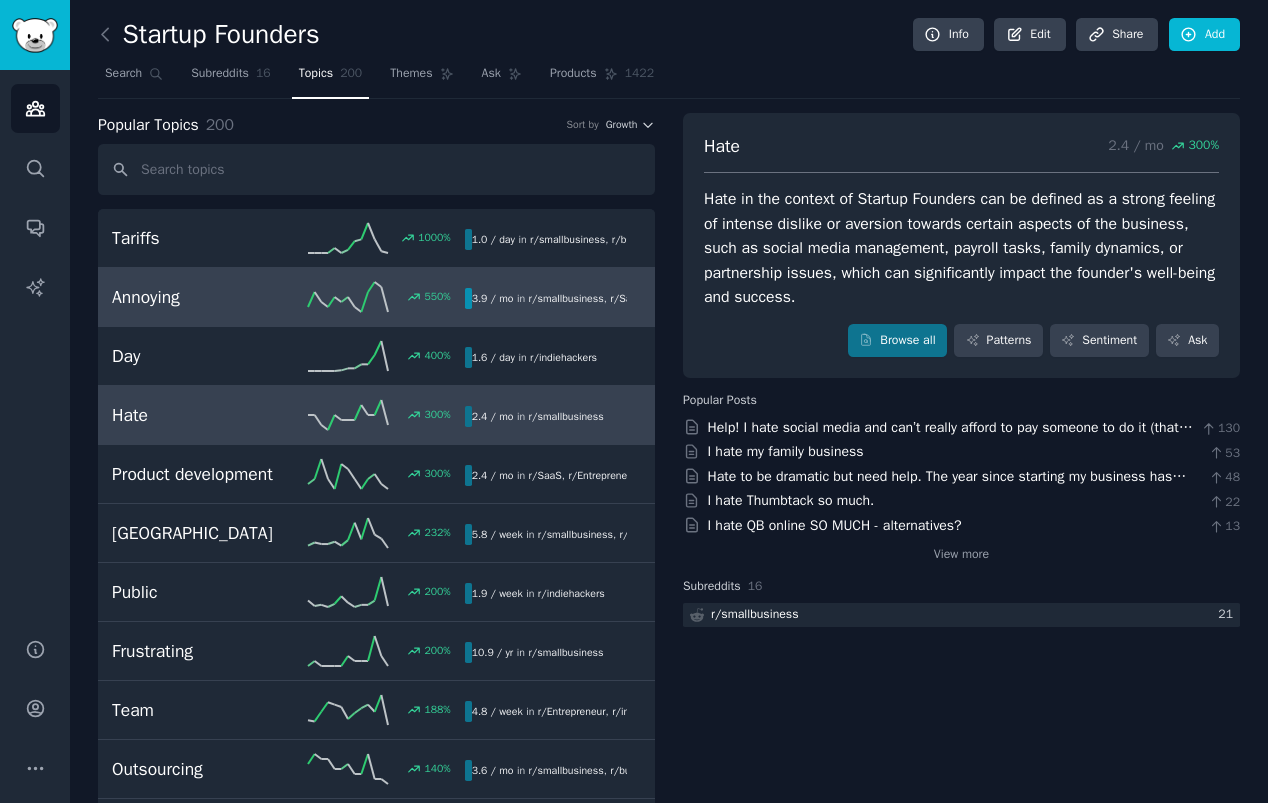 click 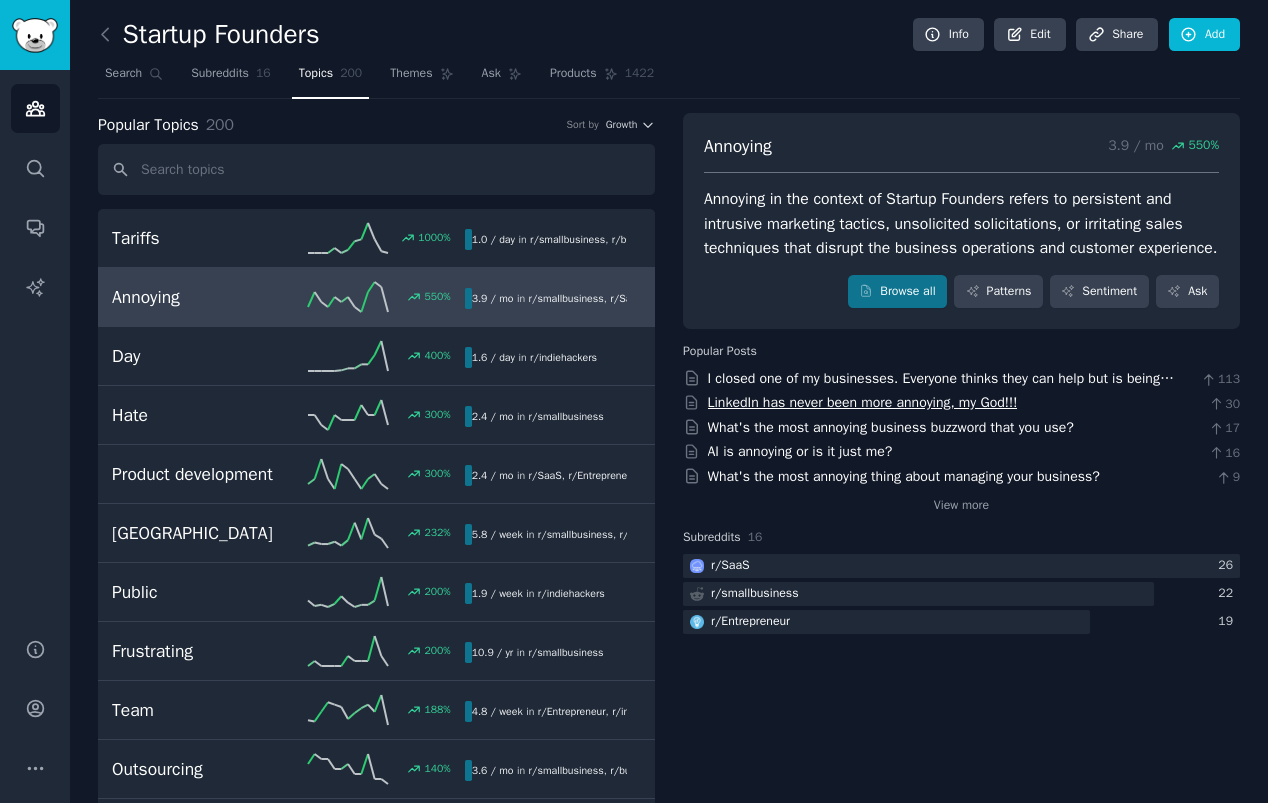 click on "LinkedIn has never been more annoying, my God!!!" at bounding box center [863, 402] 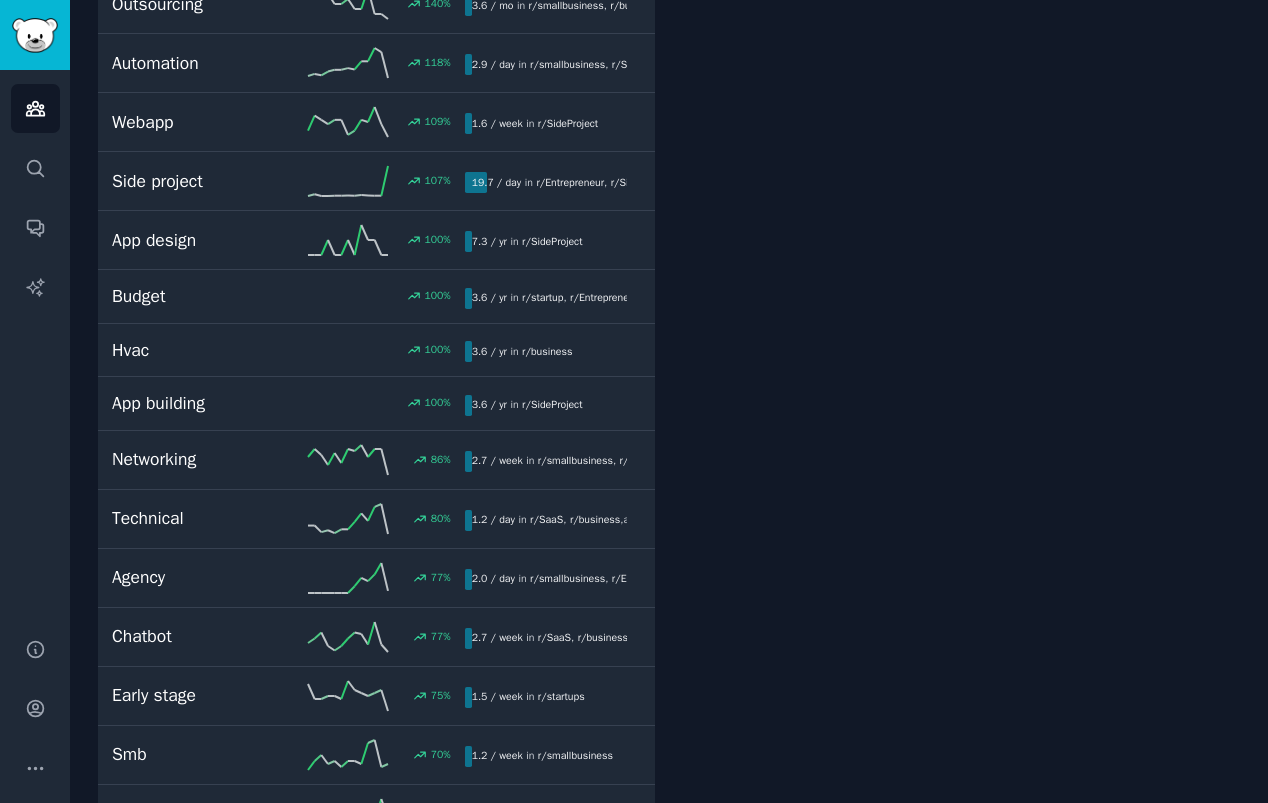 scroll, scrollTop: 0, scrollLeft: 0, axis: both 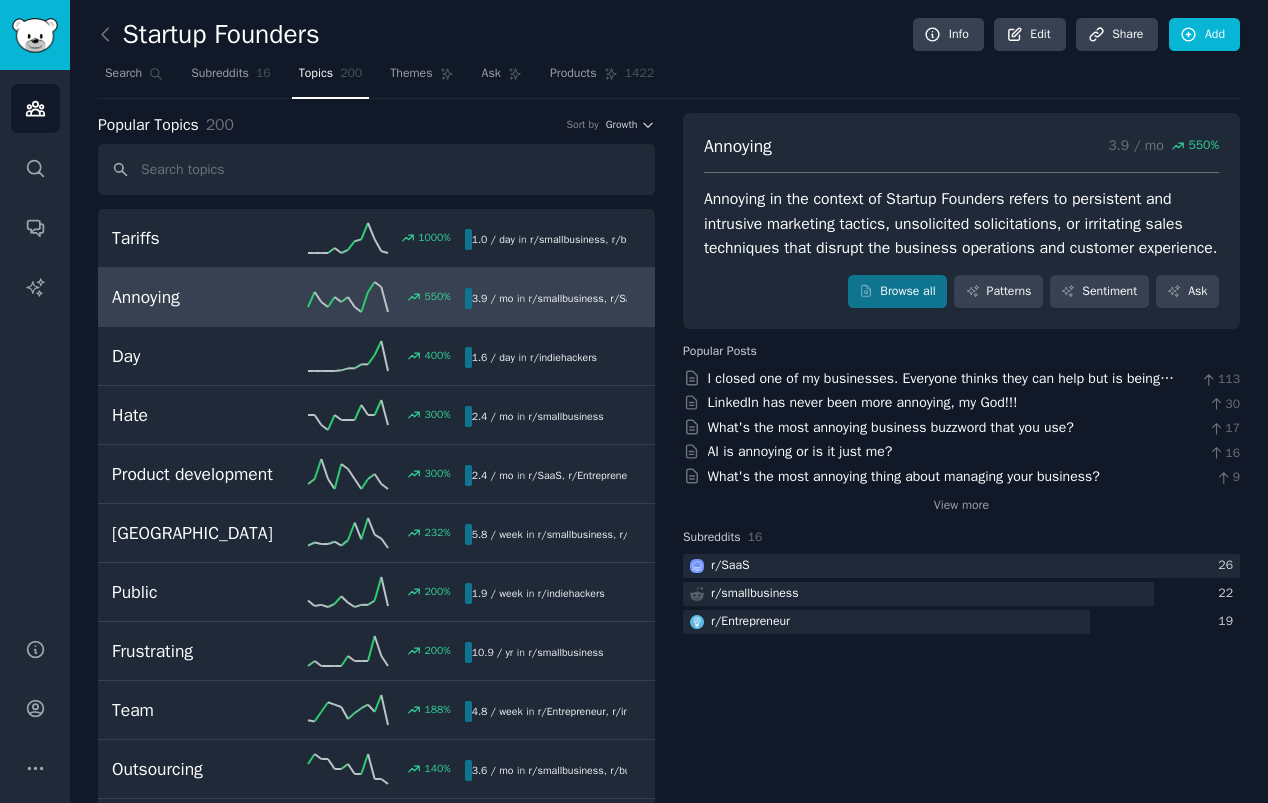 click at bounding box center (110, 35) 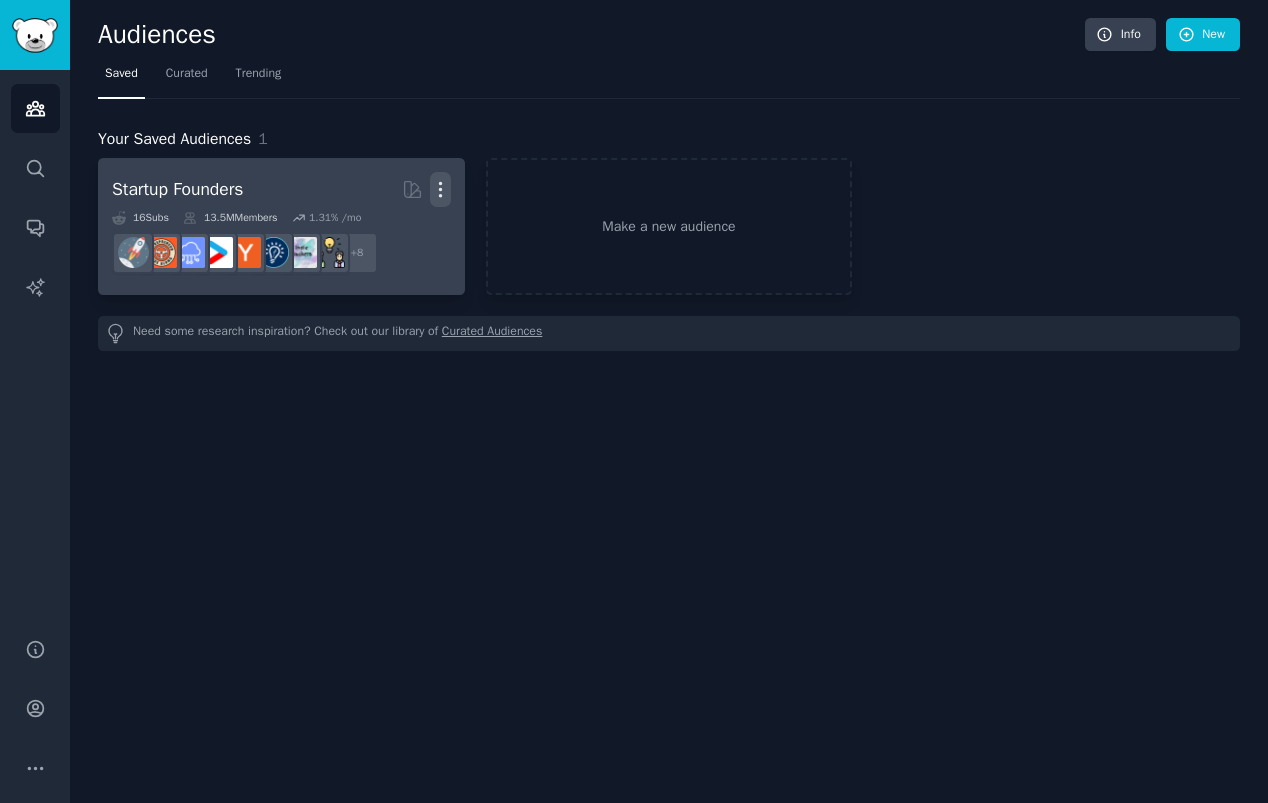 click on "More" at bounding box center (440, 189) 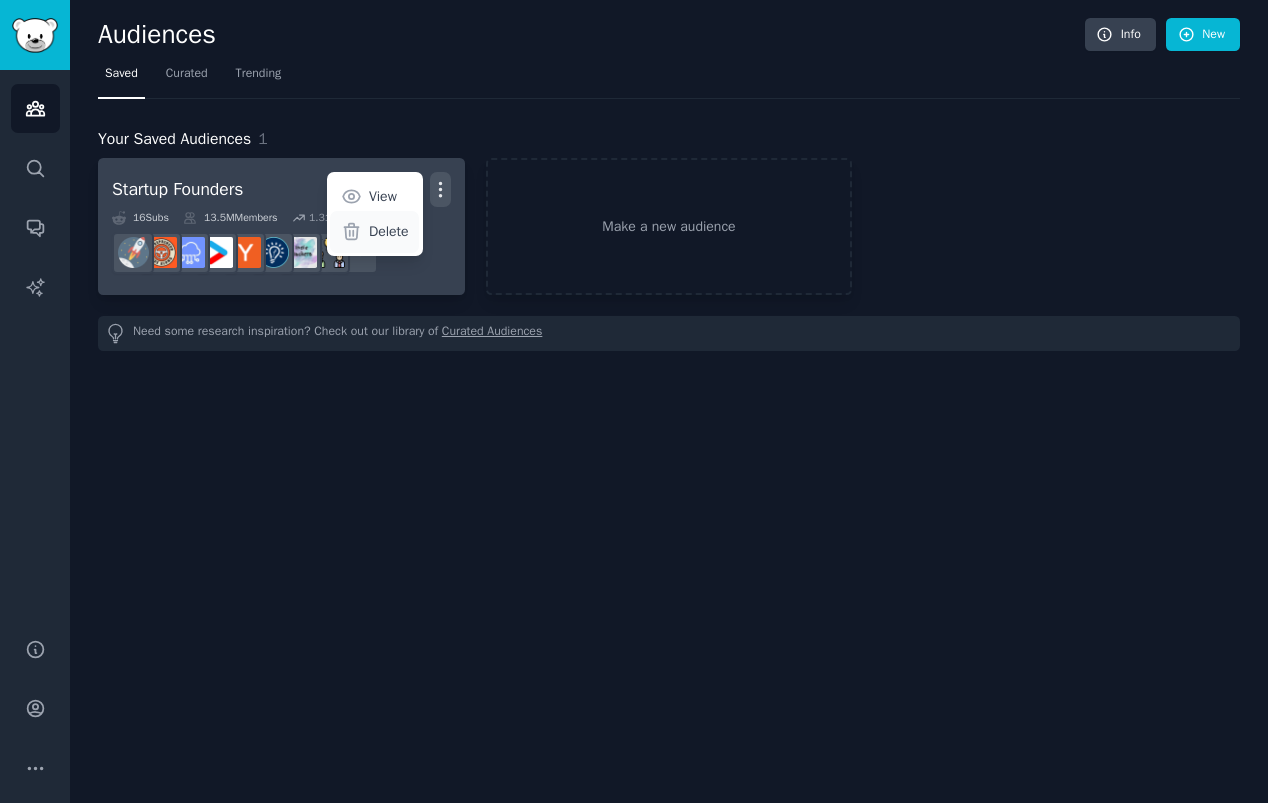 click on "Delete" at bounding box center [389, 231] 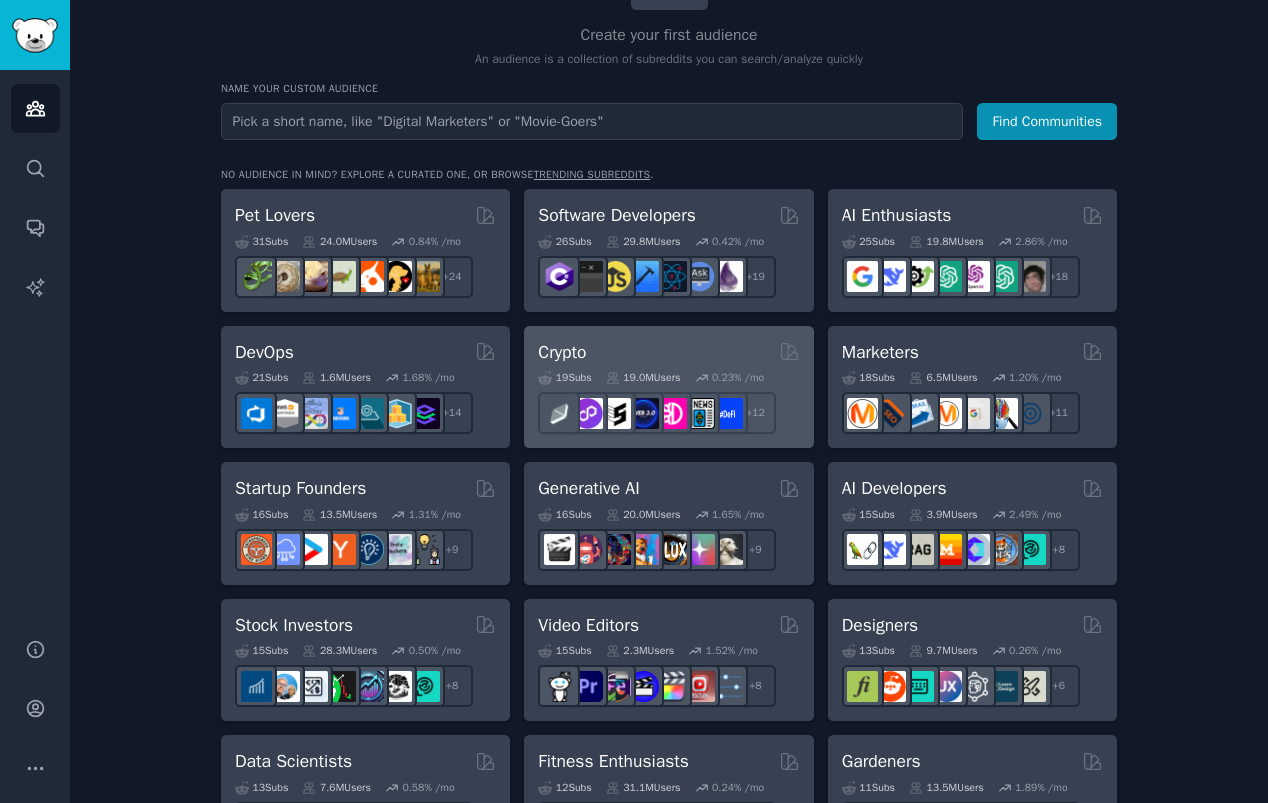 scroll, scrollTop: 179, scrollLeft: 0, axis: vertical 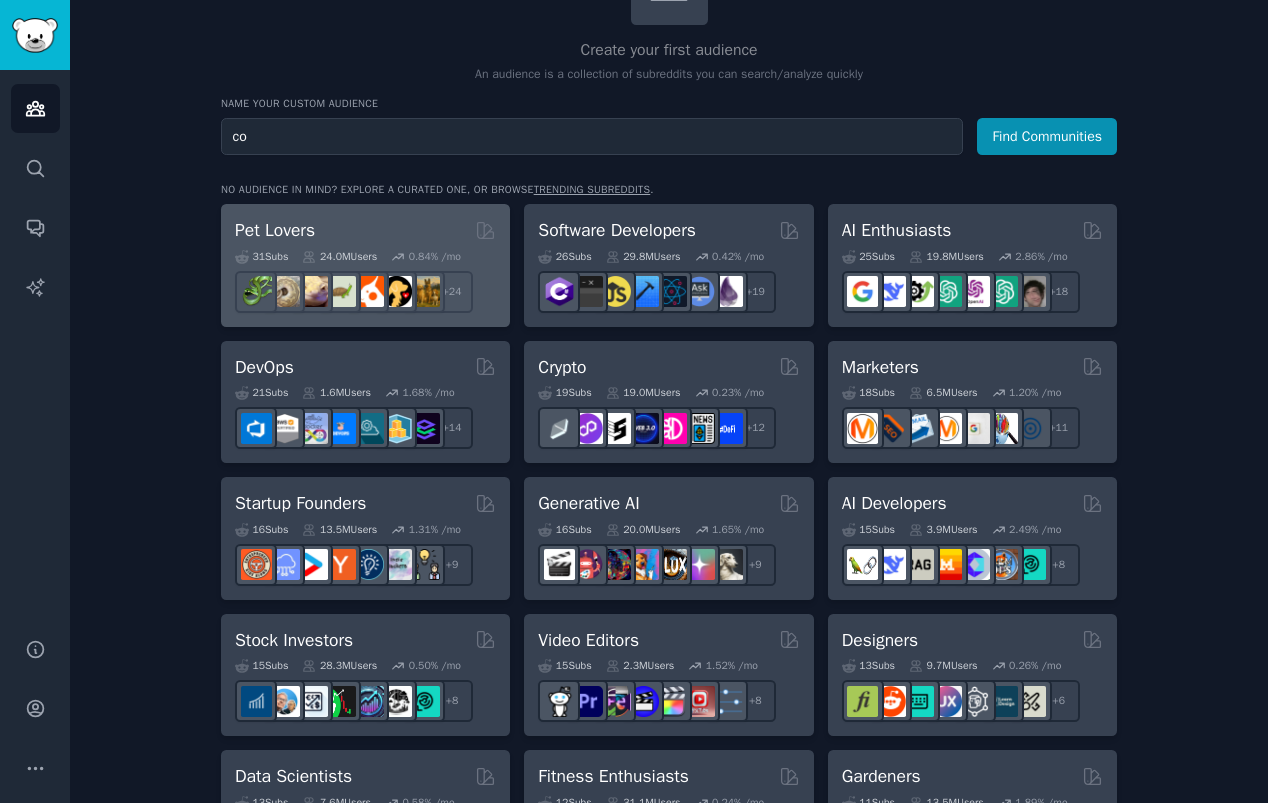 type on "c" 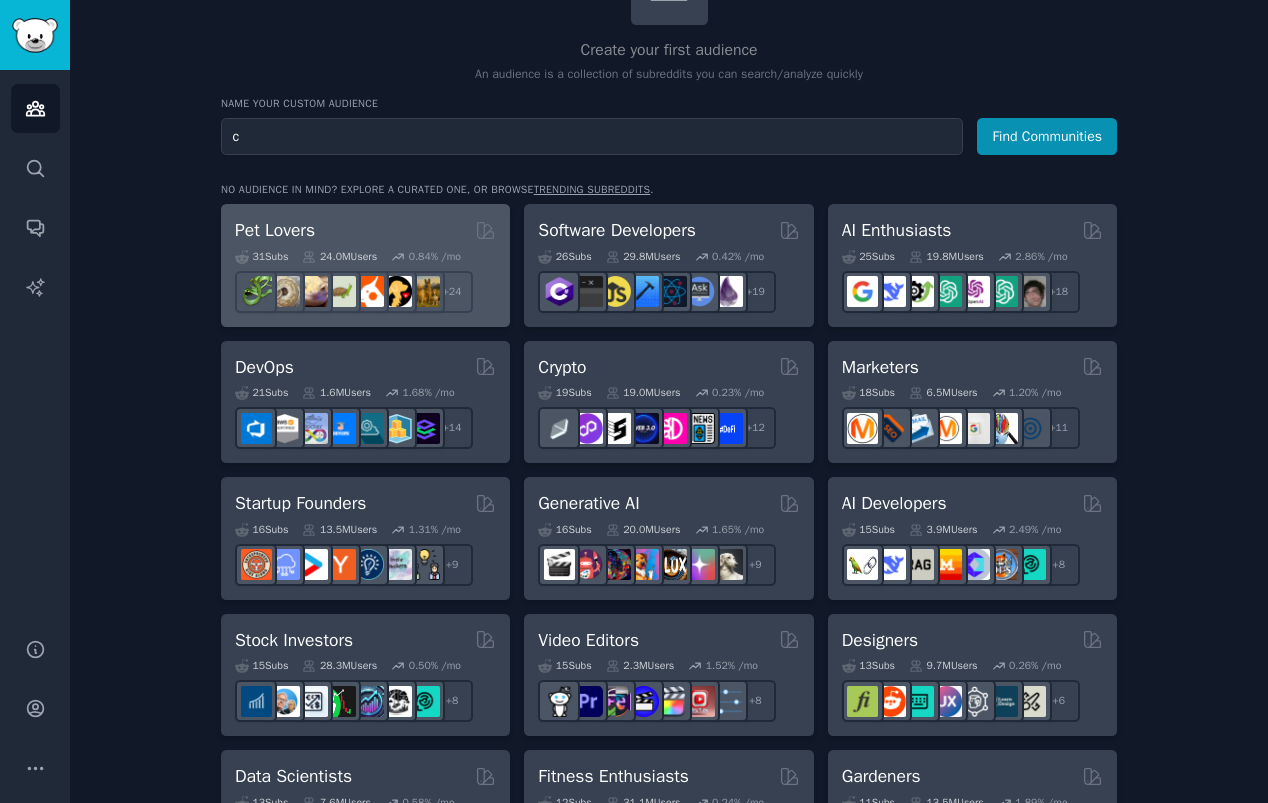 type 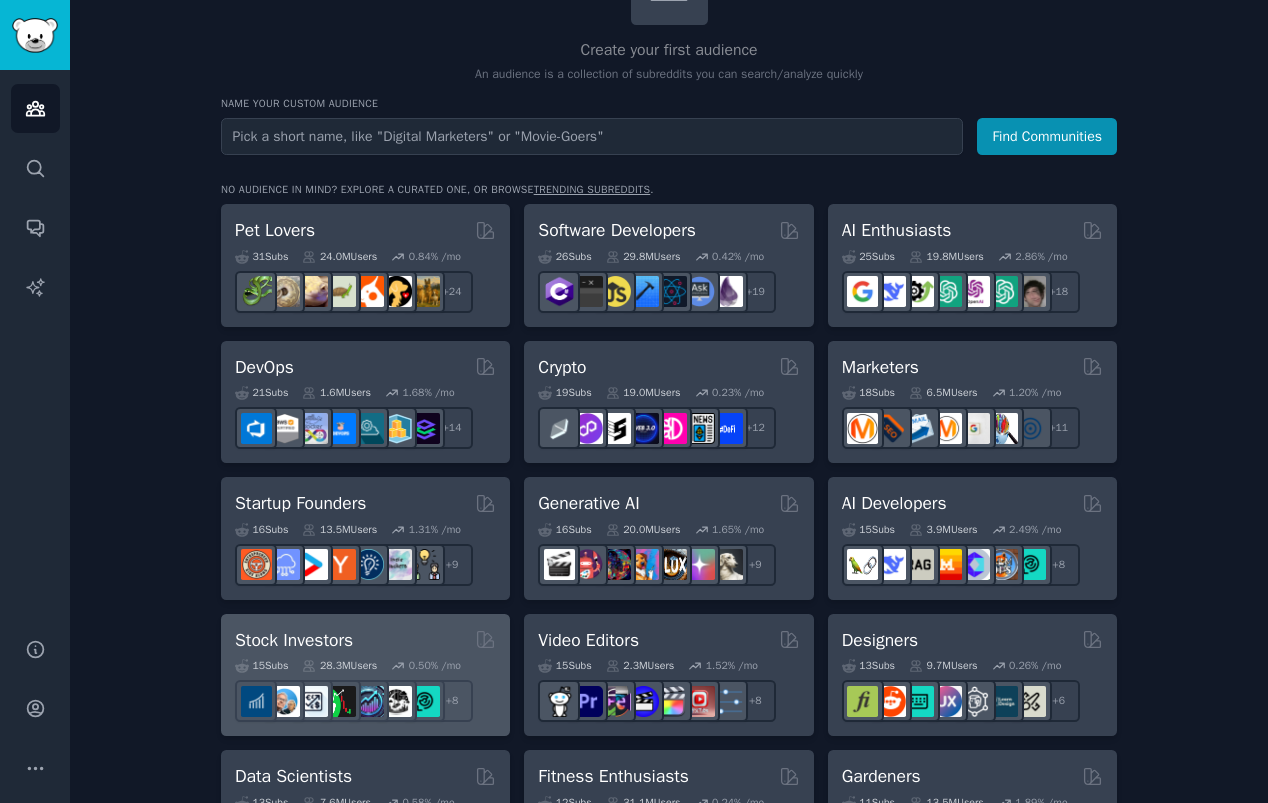 scroll, scrollTop: 0, scrollLeft: 0, axis: both 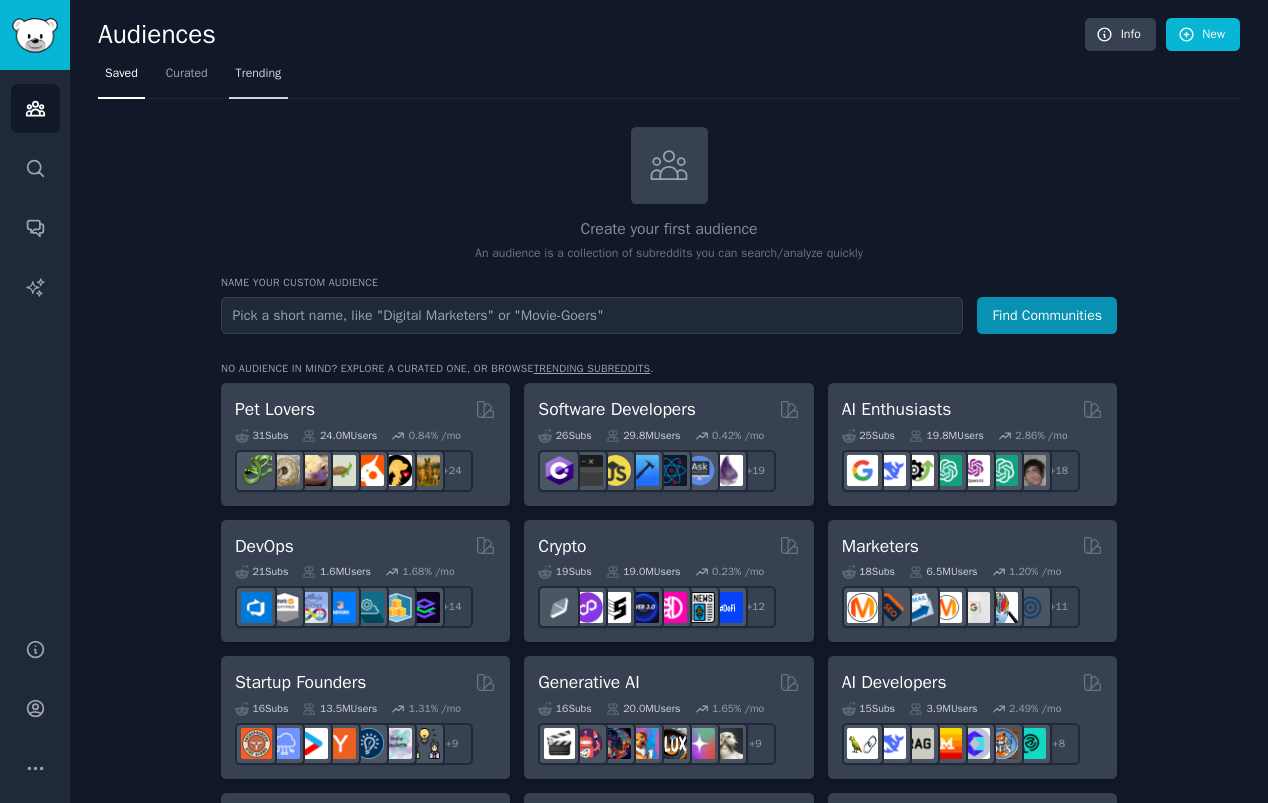 click on "Trending" at bounding box center [259, 78] 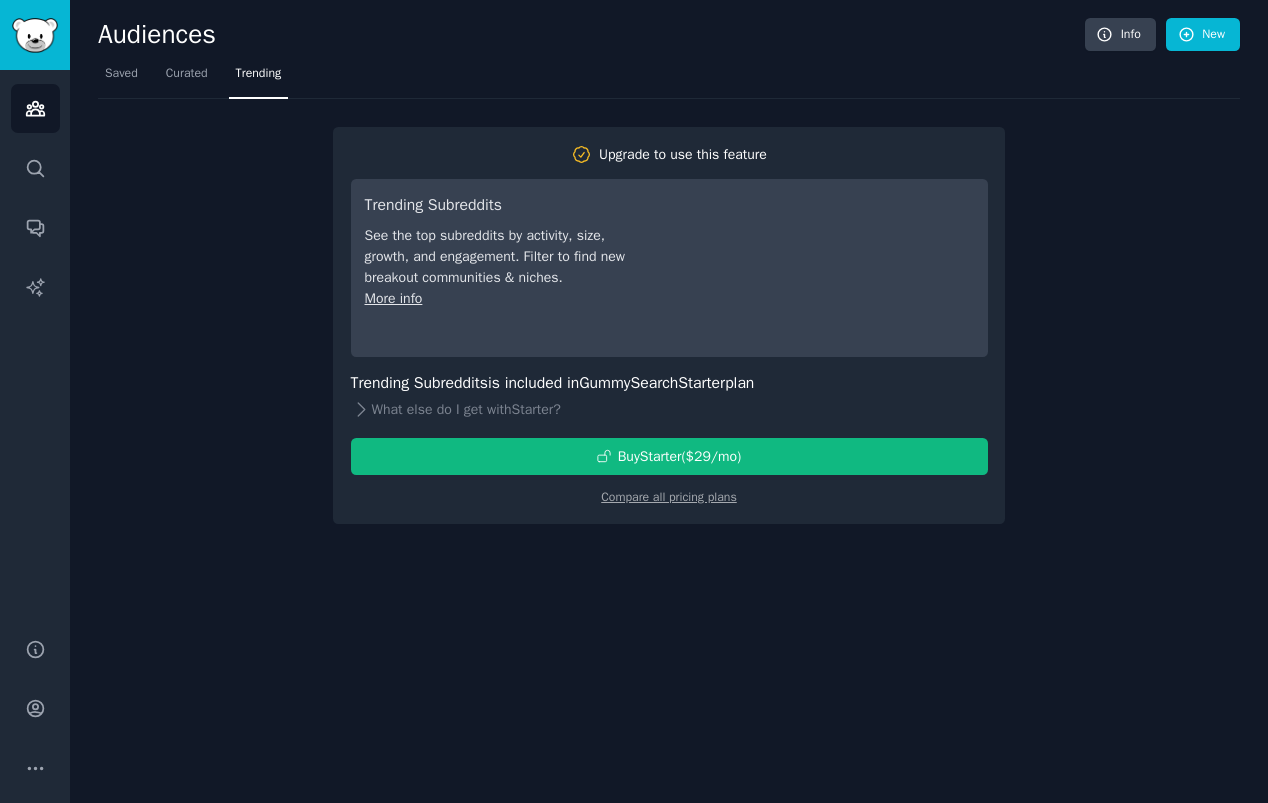 click on "Audiences Info New" at bounding box center [669, 38] 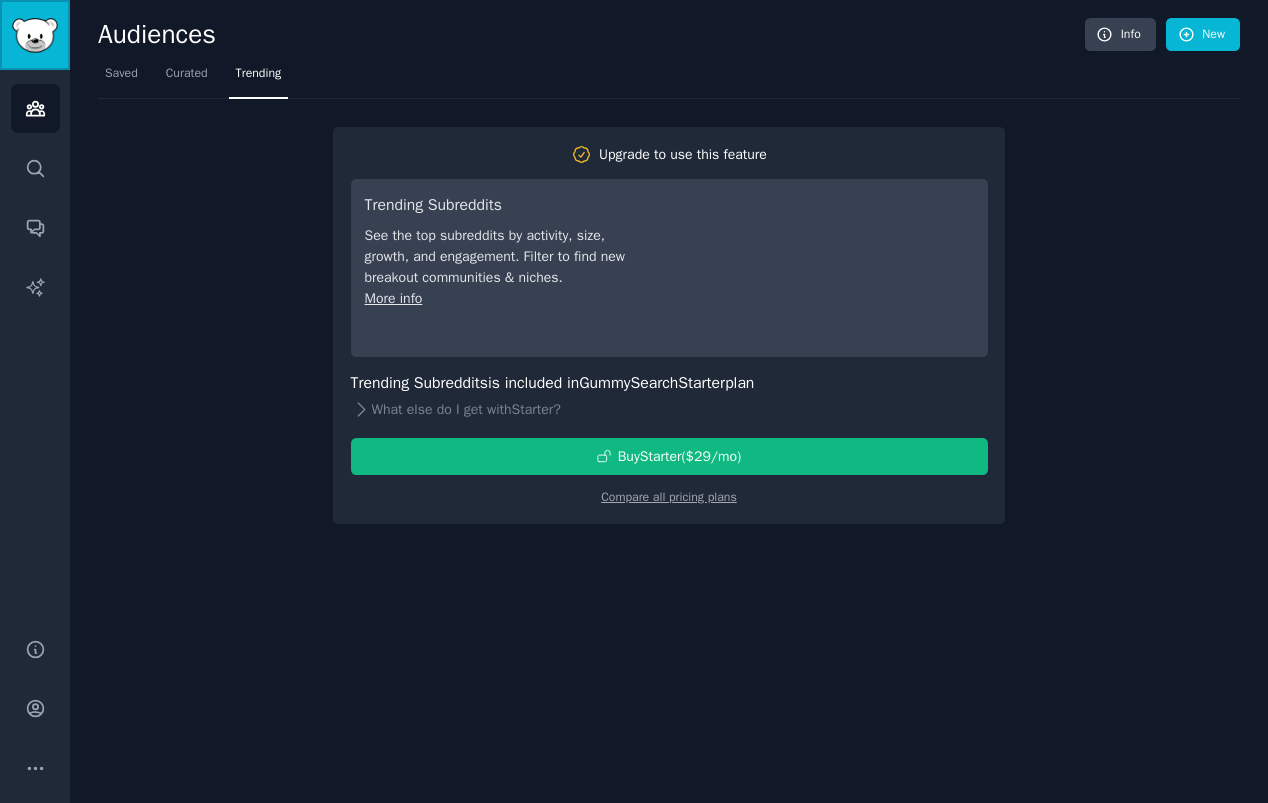 click at bounding box center [35, 35] 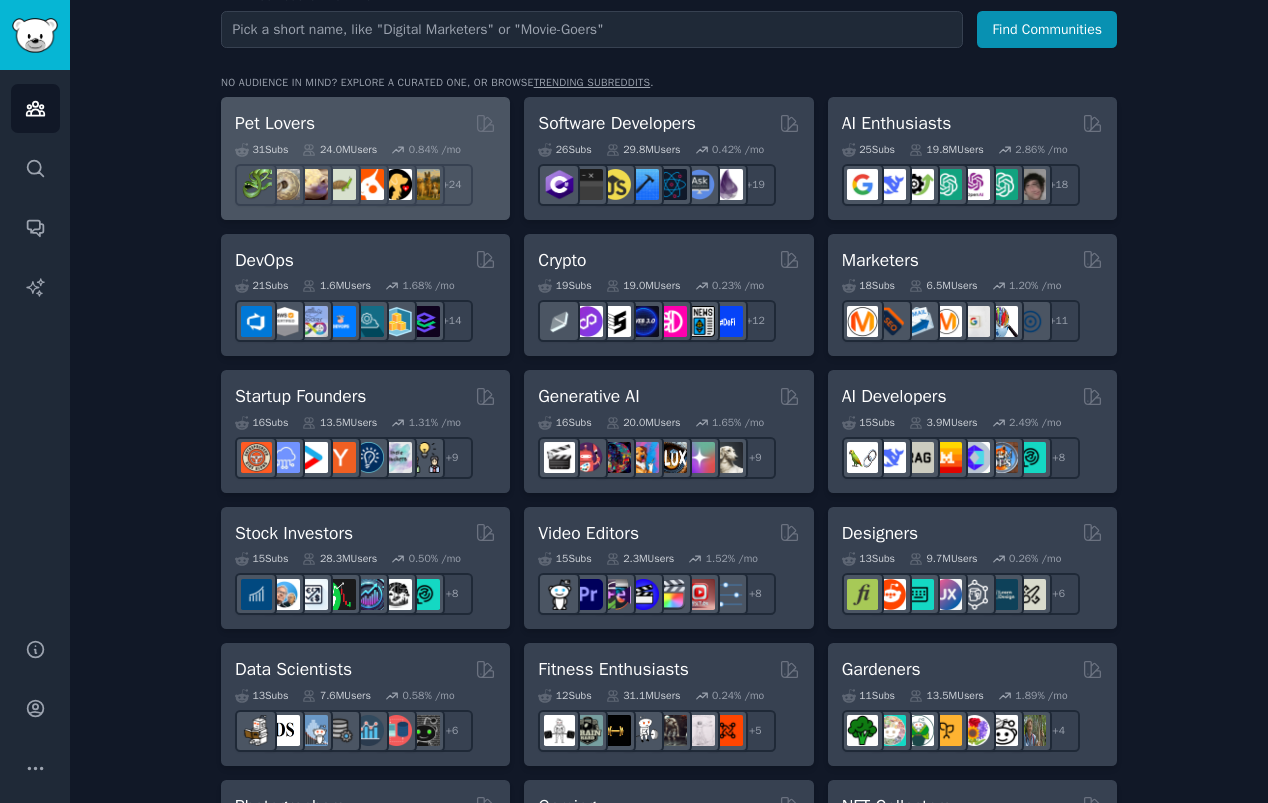 scroll, scrollTop: 288, scrollLeft: 0, axis: vertical 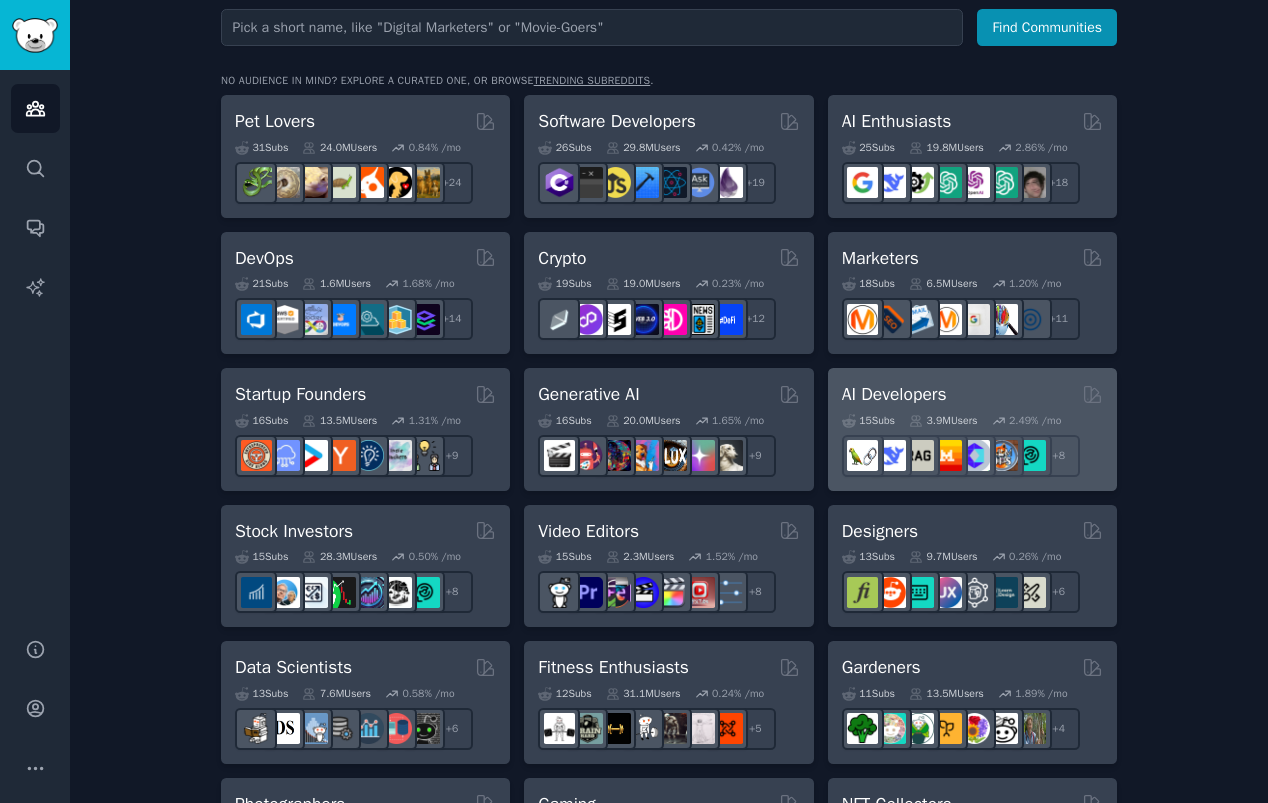 click on "AI Developers" at bounding box center (894, 394) 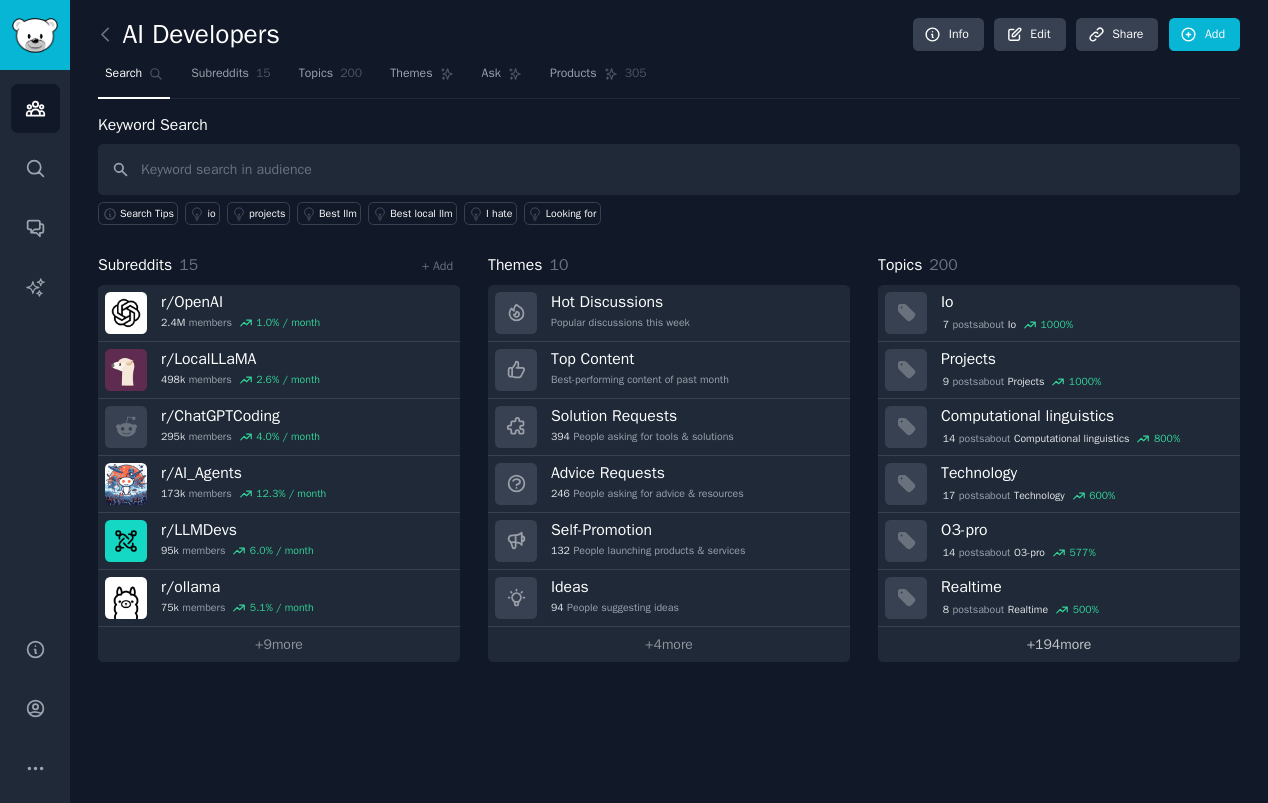 click on "+  194  more" at bounding box center [1059, 644] 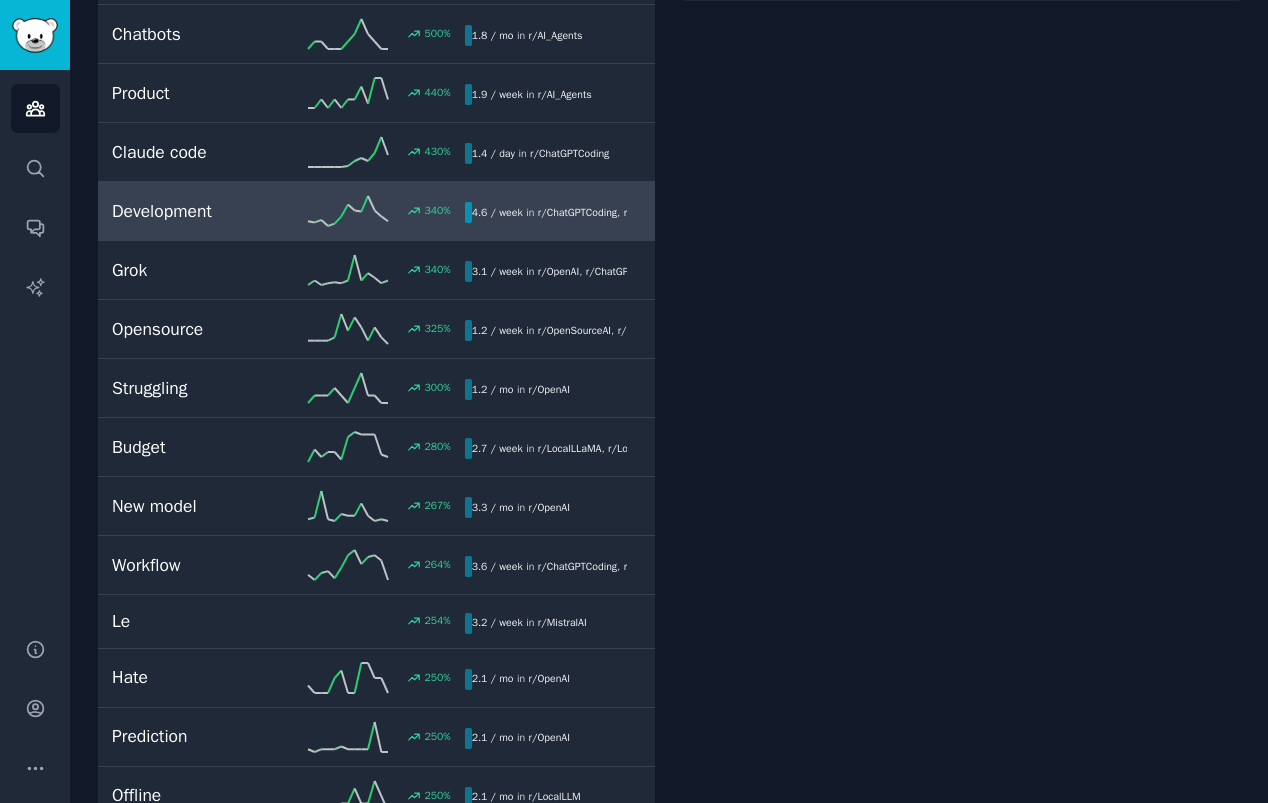 scroll, scrollTop: 581, scrollLeft: 0, axis: vertical 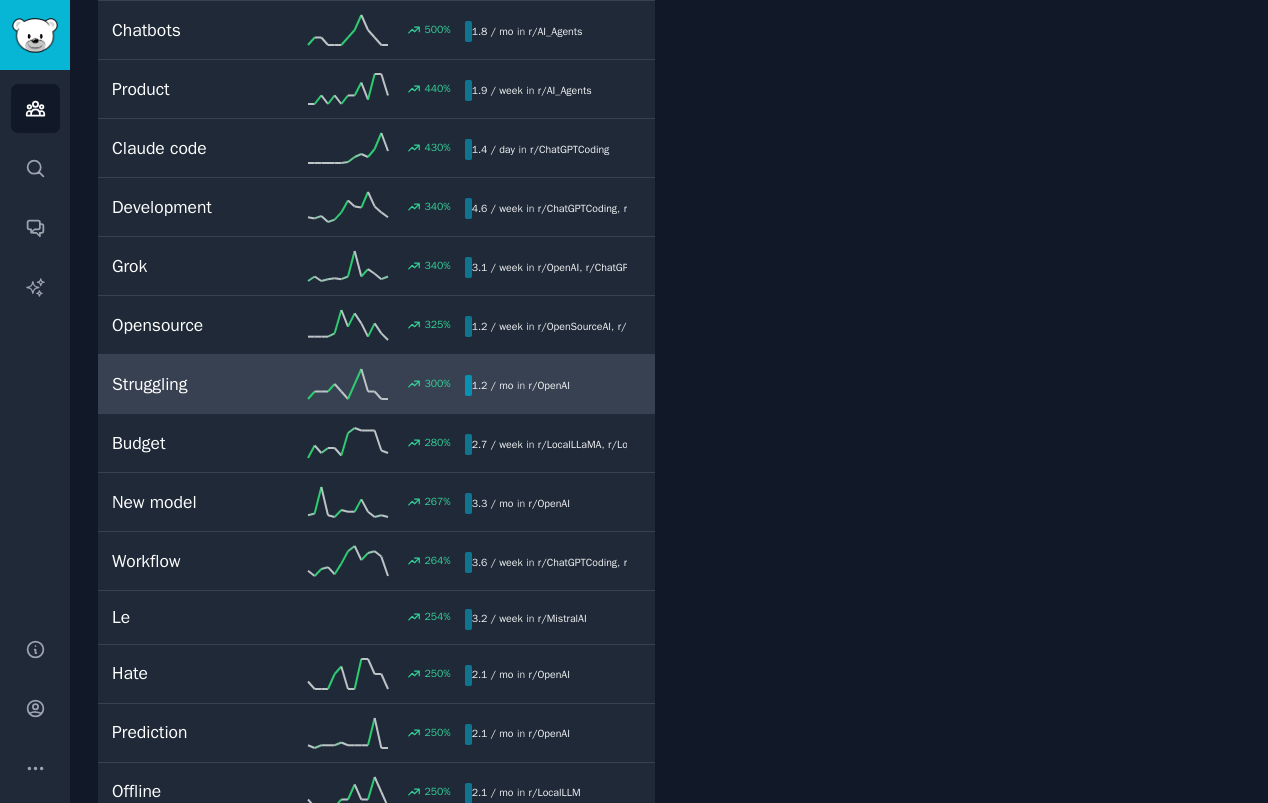 click on "Struggling" at bounding box center [200, 384] 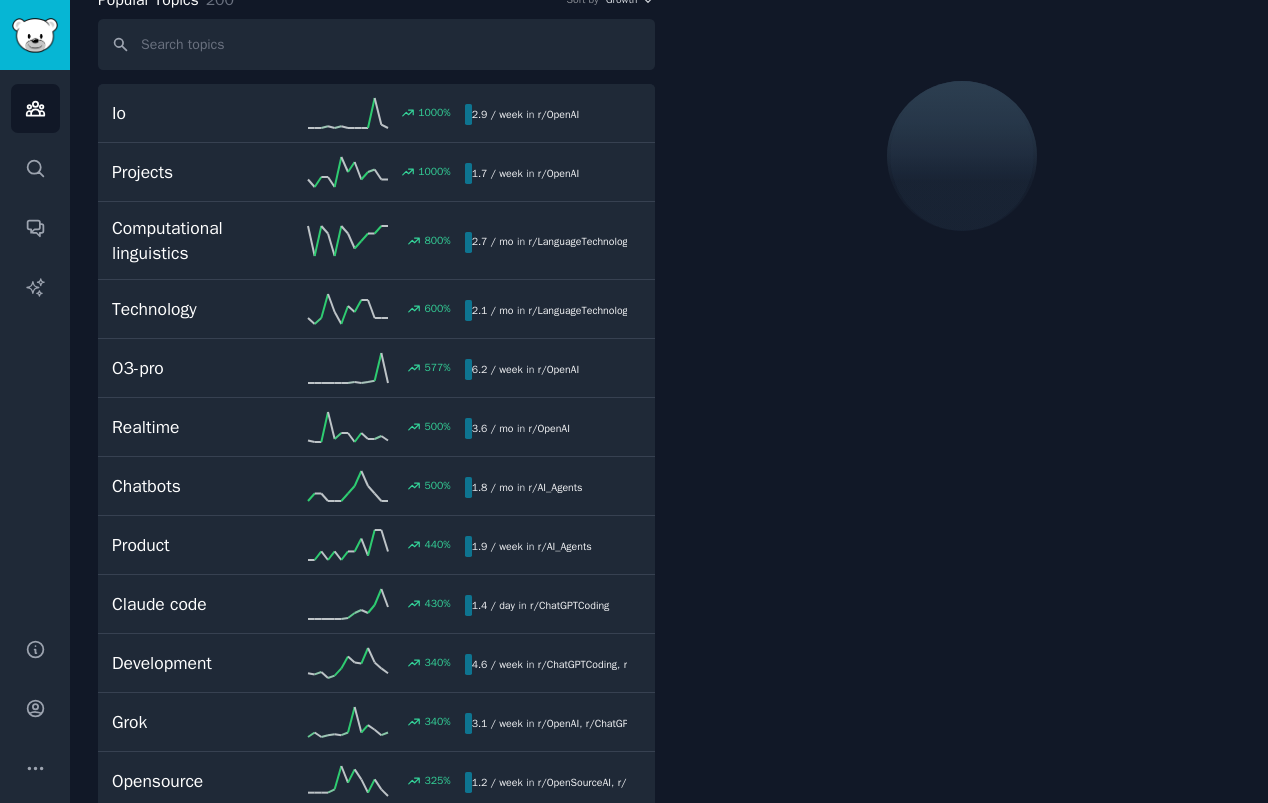 scroll, scrollTop: 112, scrollLeft: 0, axis: vertical 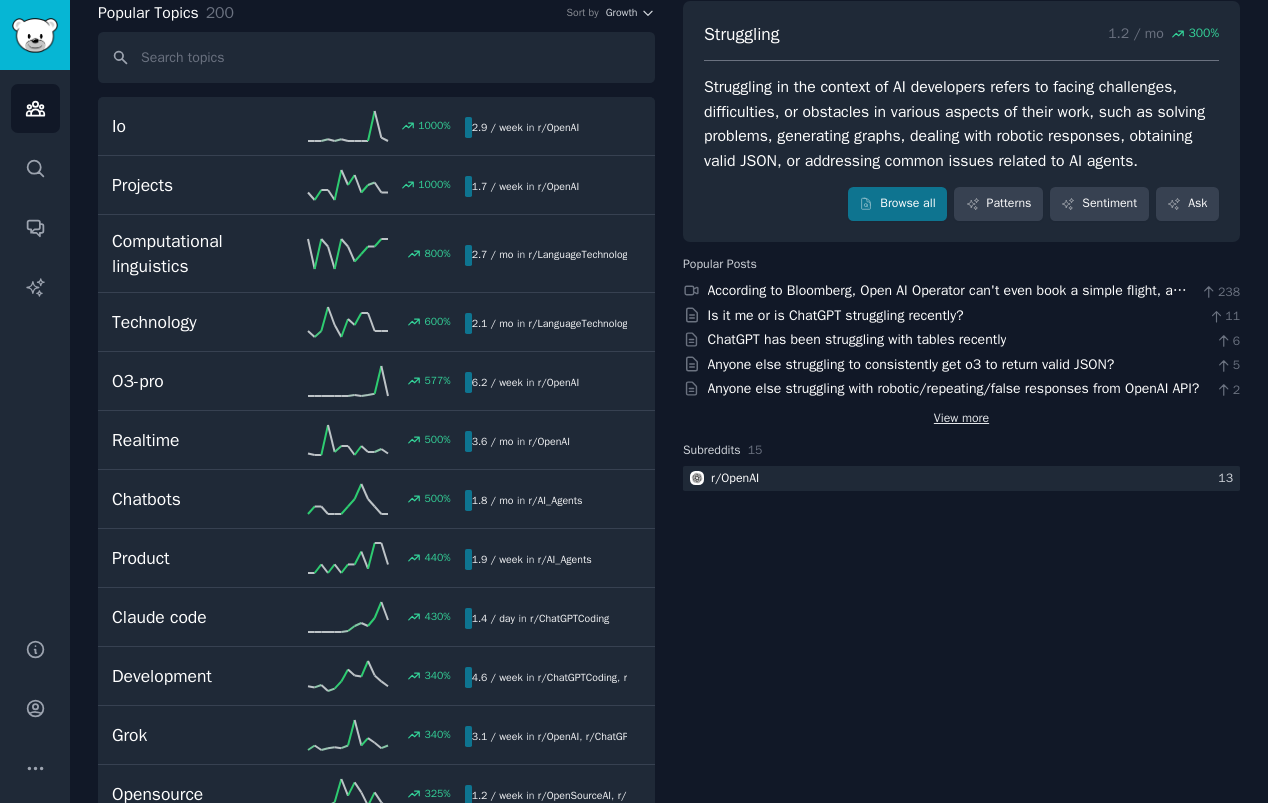 click on "View more" at bounding box center (961, 419) 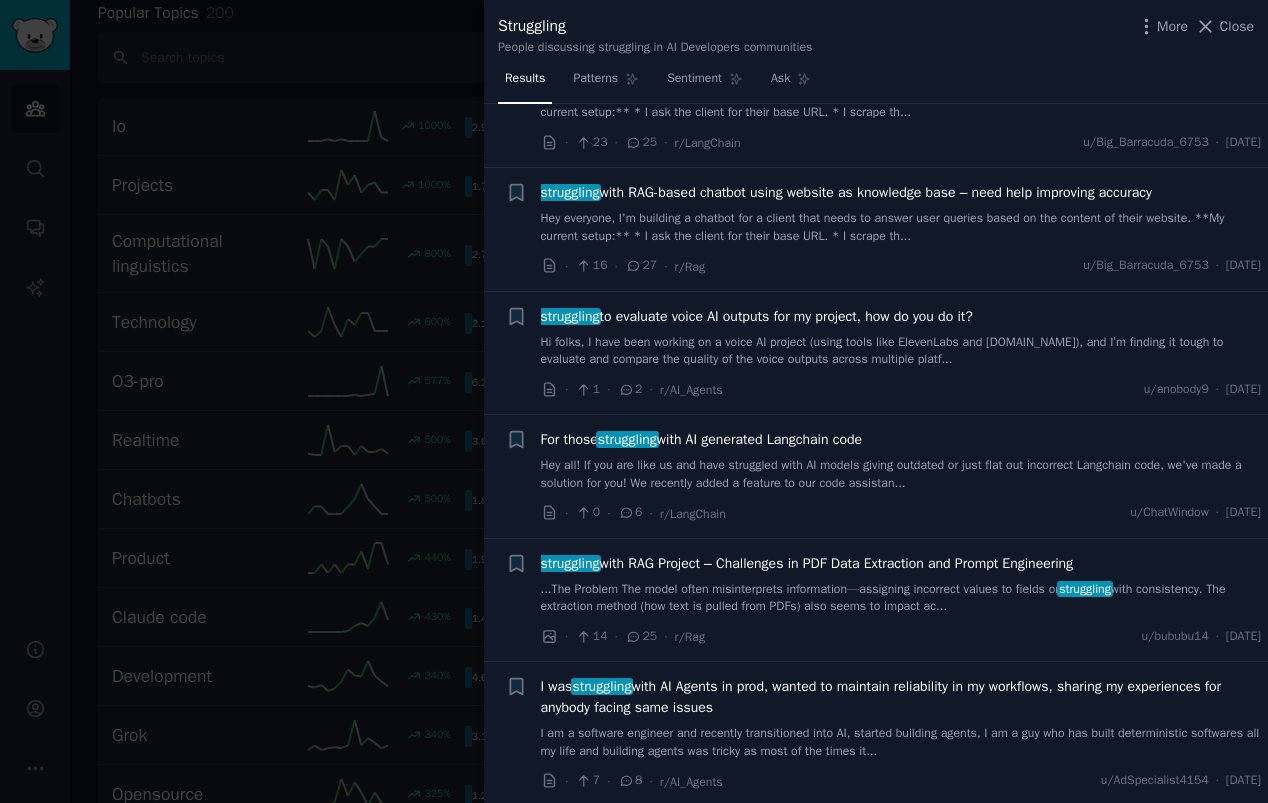 scroll, scrollTop: 2080, scrollLeft: 0, axis: vertical 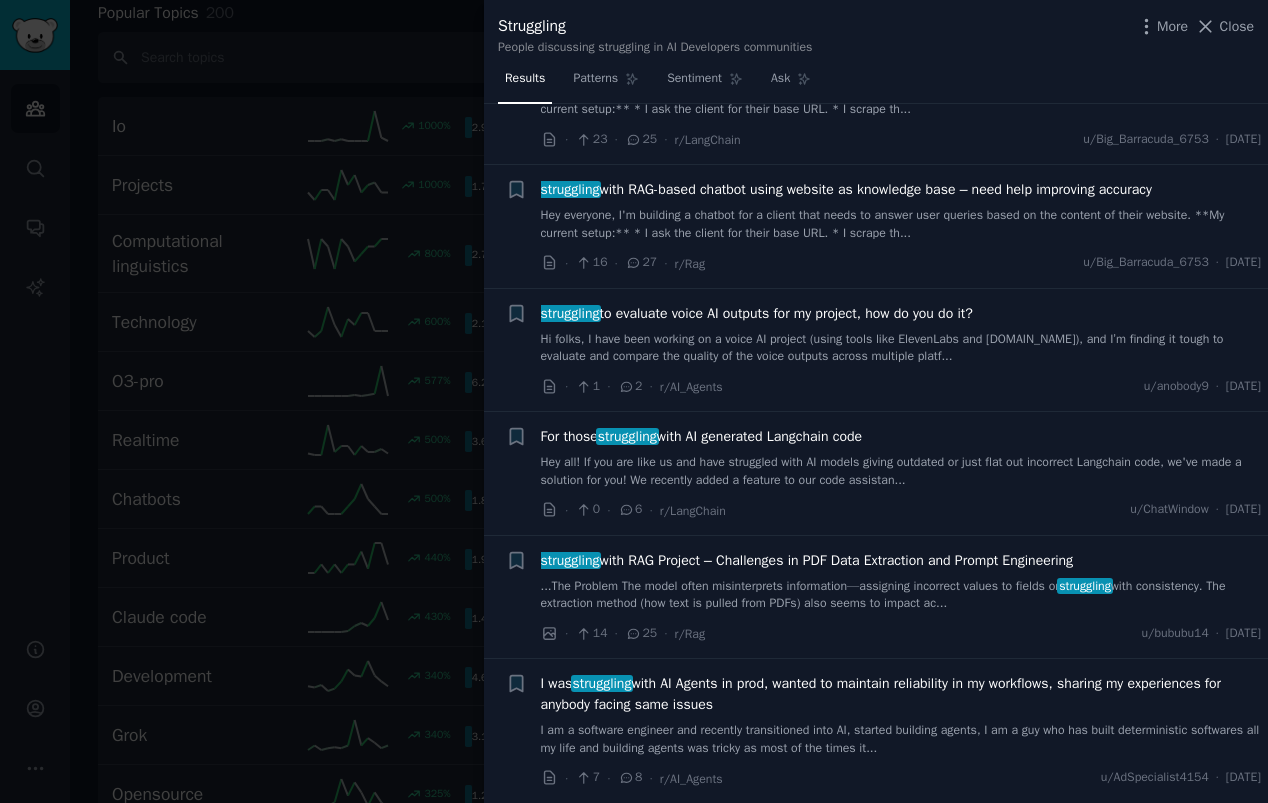 click at bounding box center (634, 401) 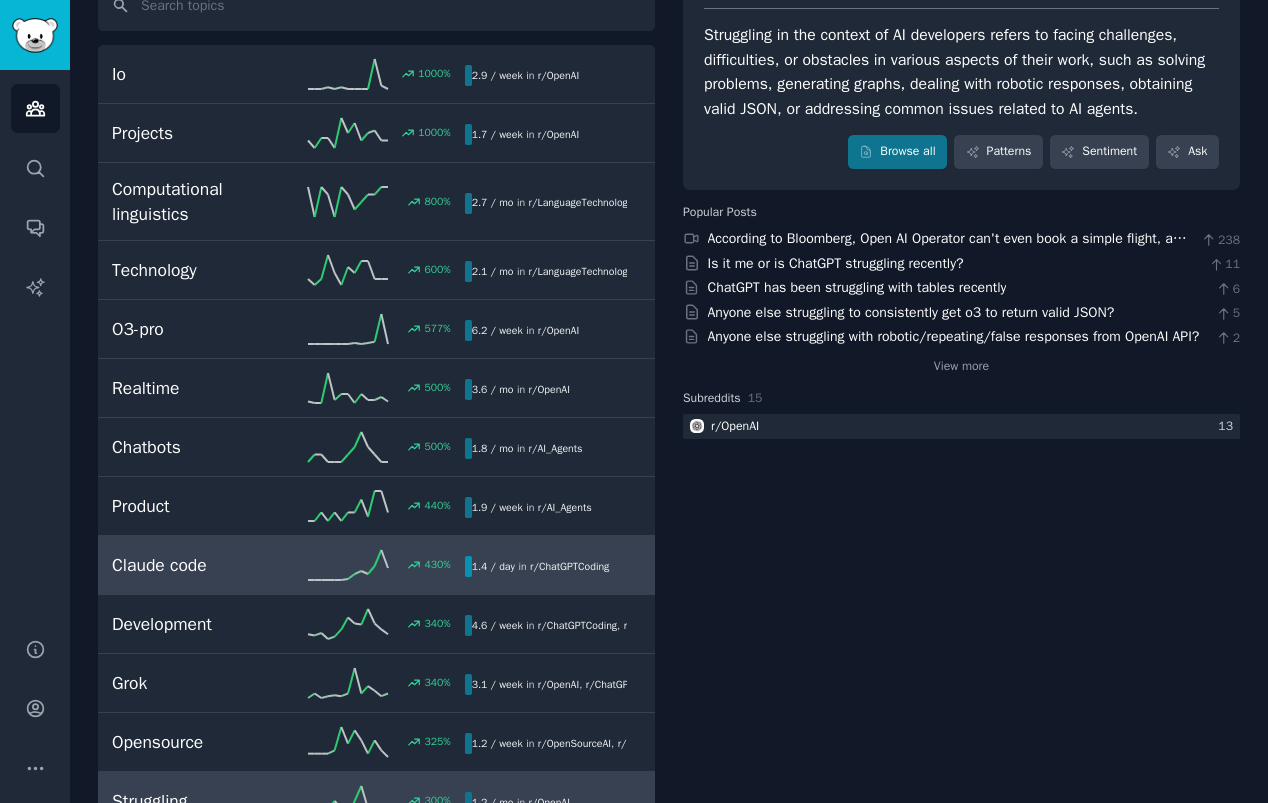 scroll, scrollTop: 0, scrollLeft: 0, axis: both 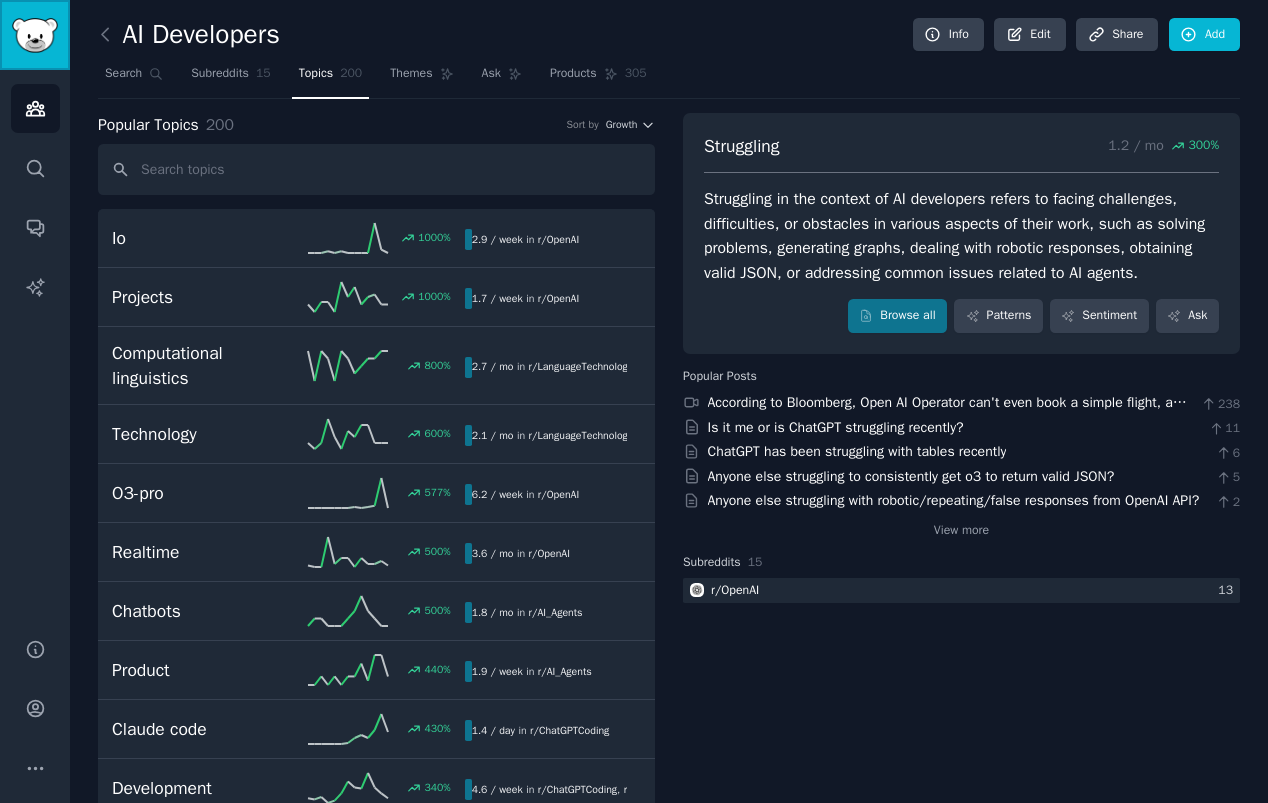click at bounding box center (35, 35) 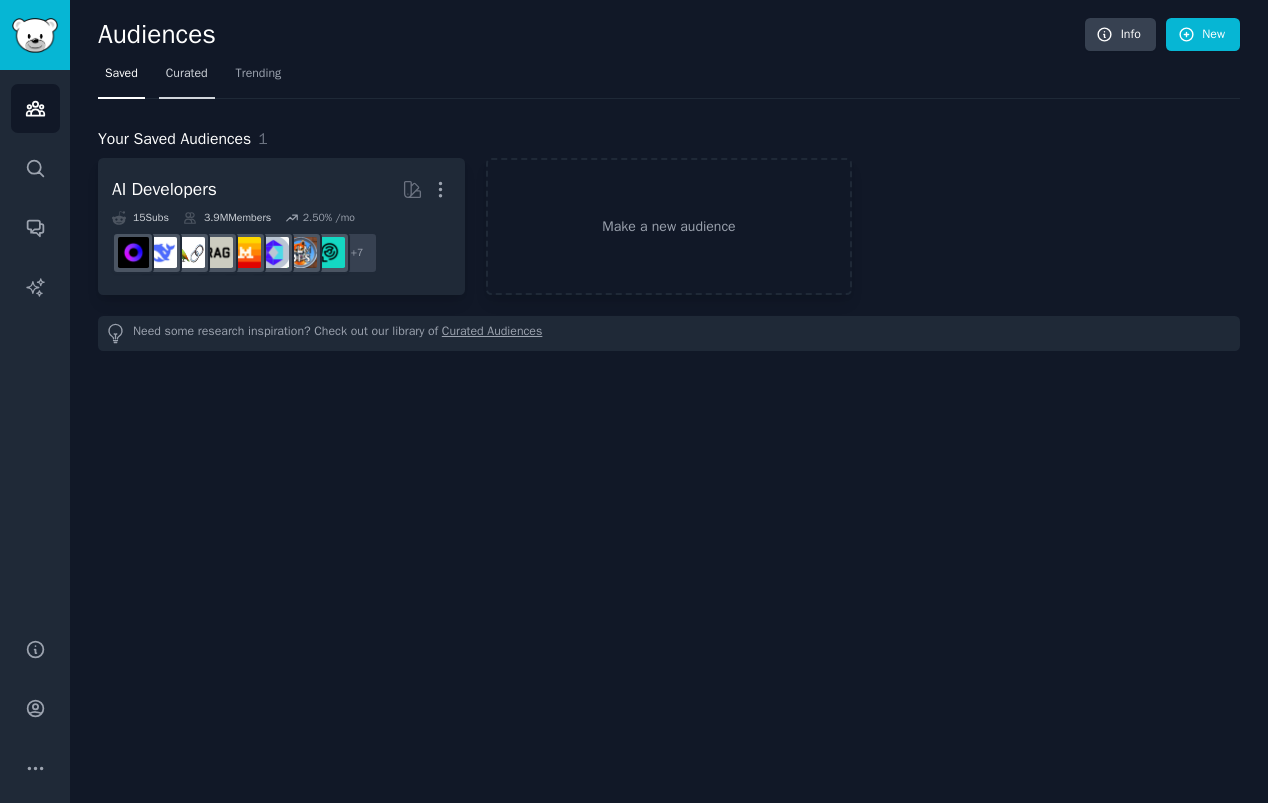 click on "Curated" at bounding box center (187, 74) 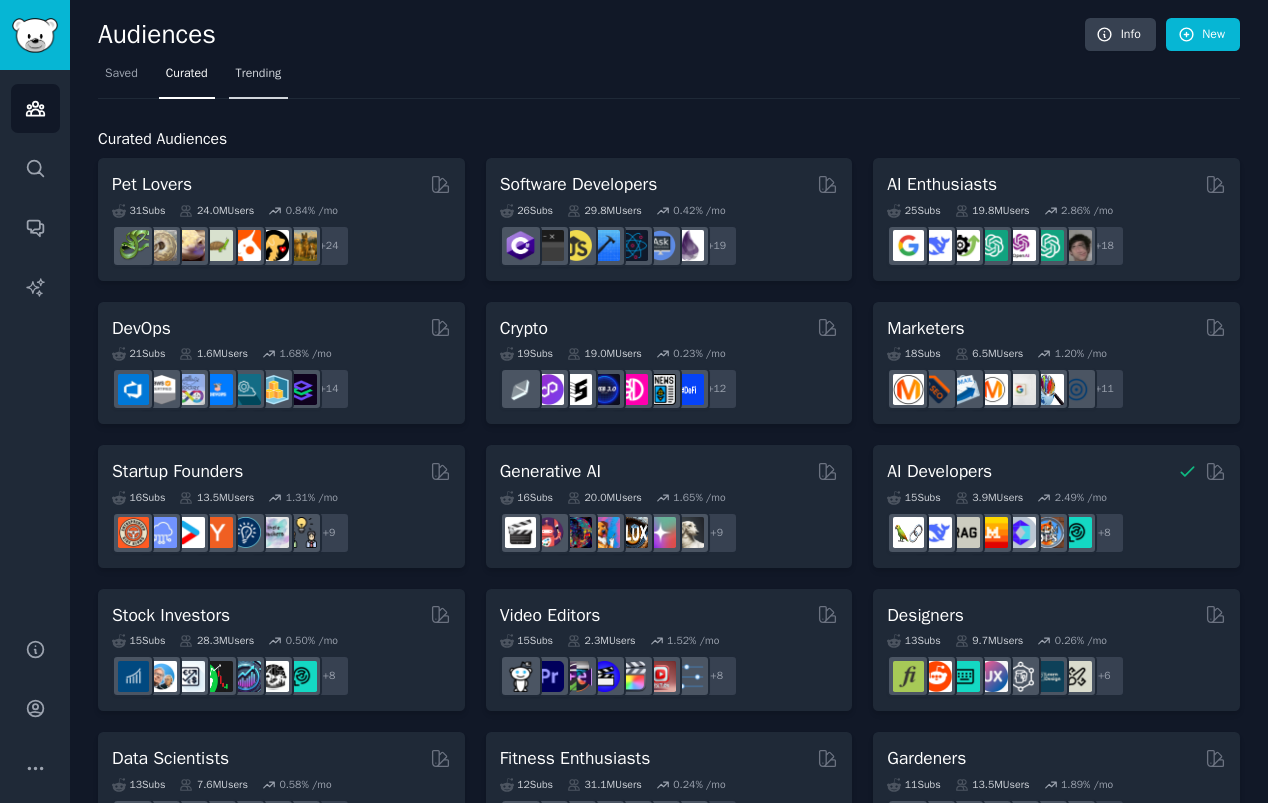 click on "Trending" at bounding box center [259, 74] 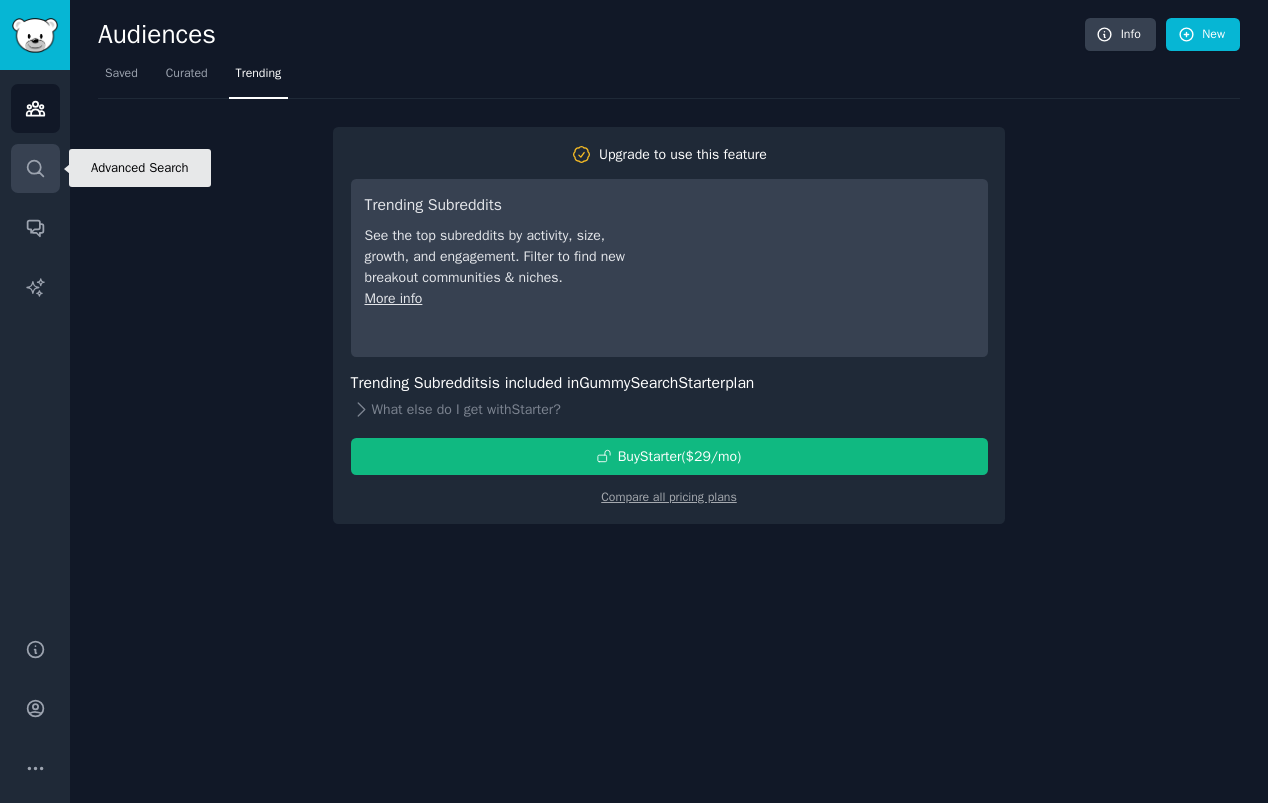 click 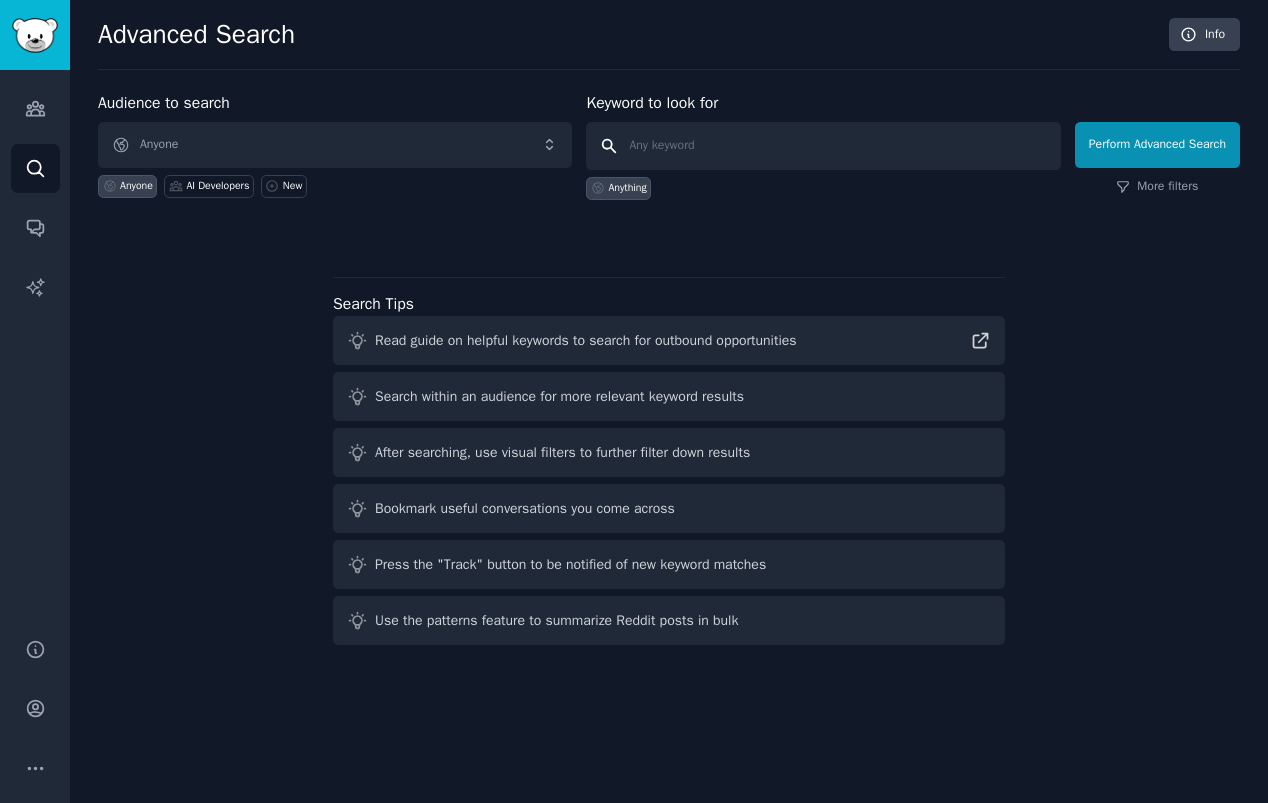 click at bounding box center [823, 146] 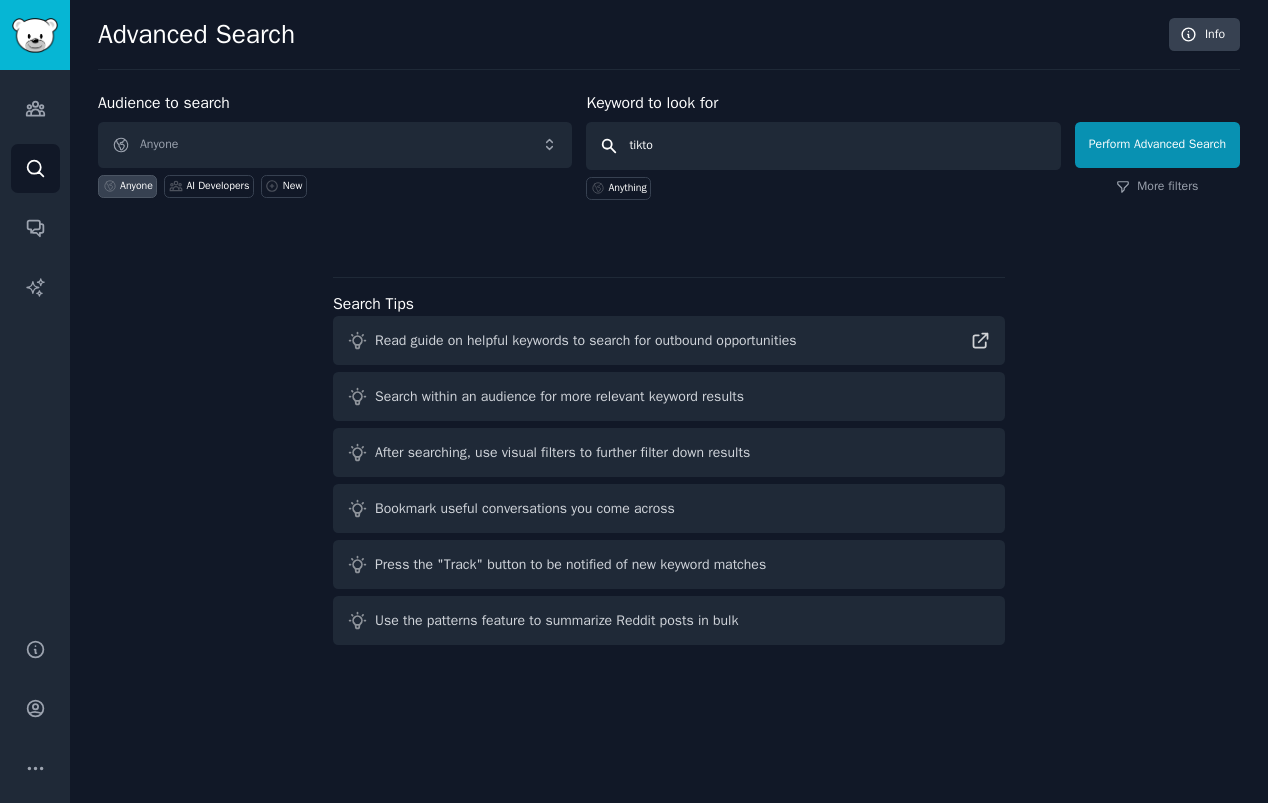 type on "tiktok" 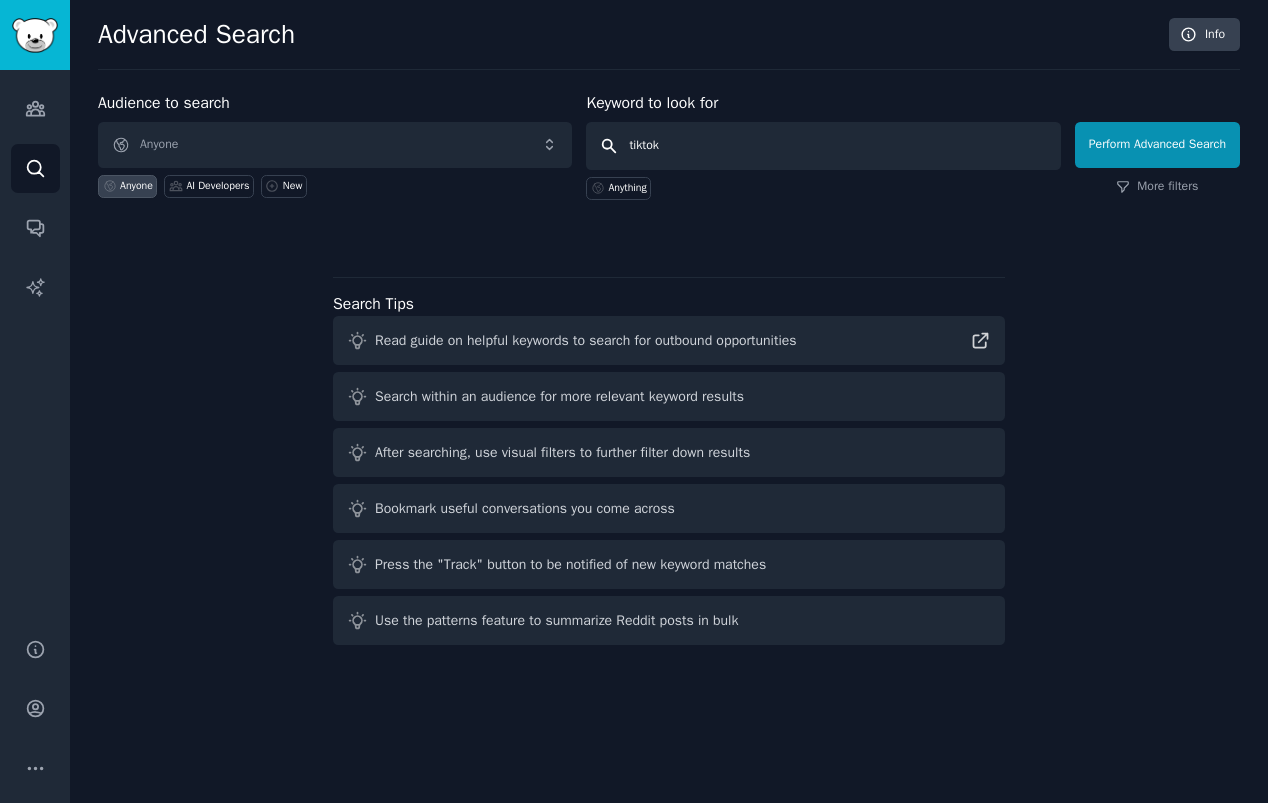 click on "Perform Advanced Search" at bounding box center (1157, 145) 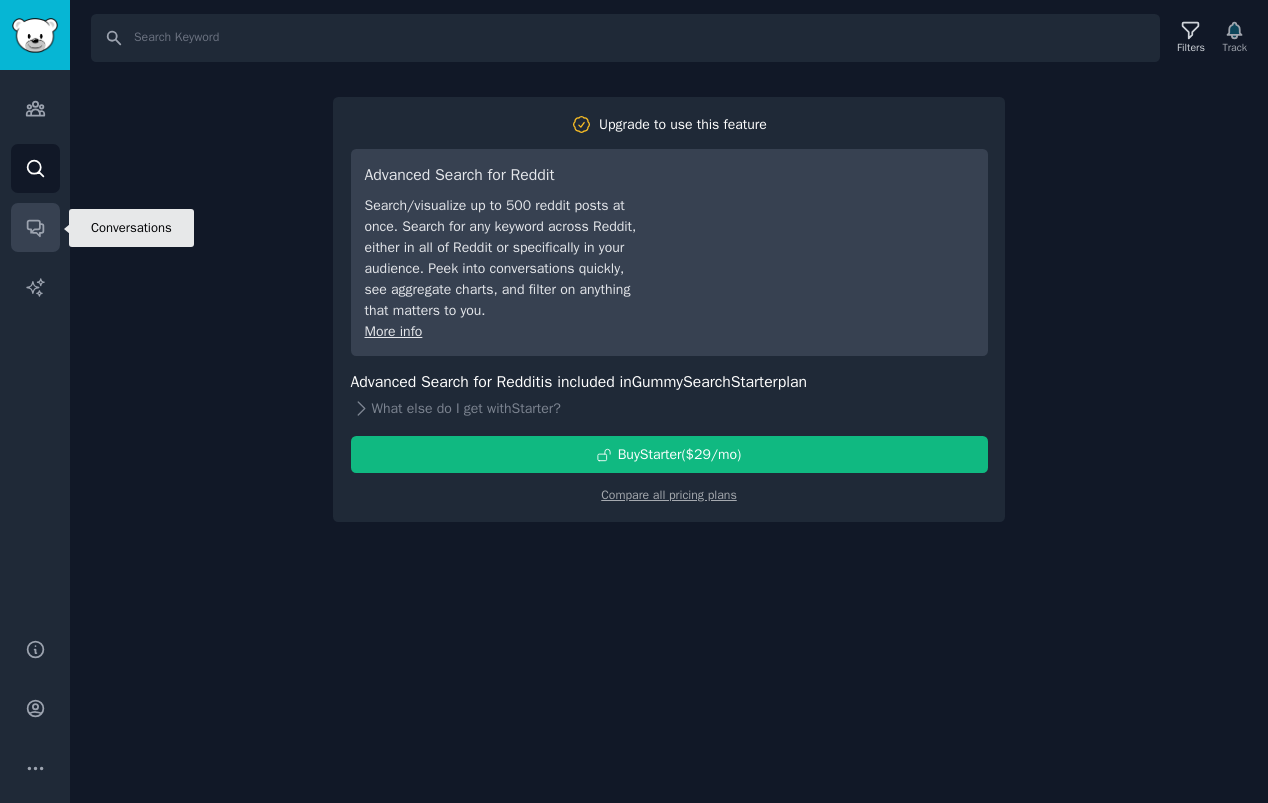 click 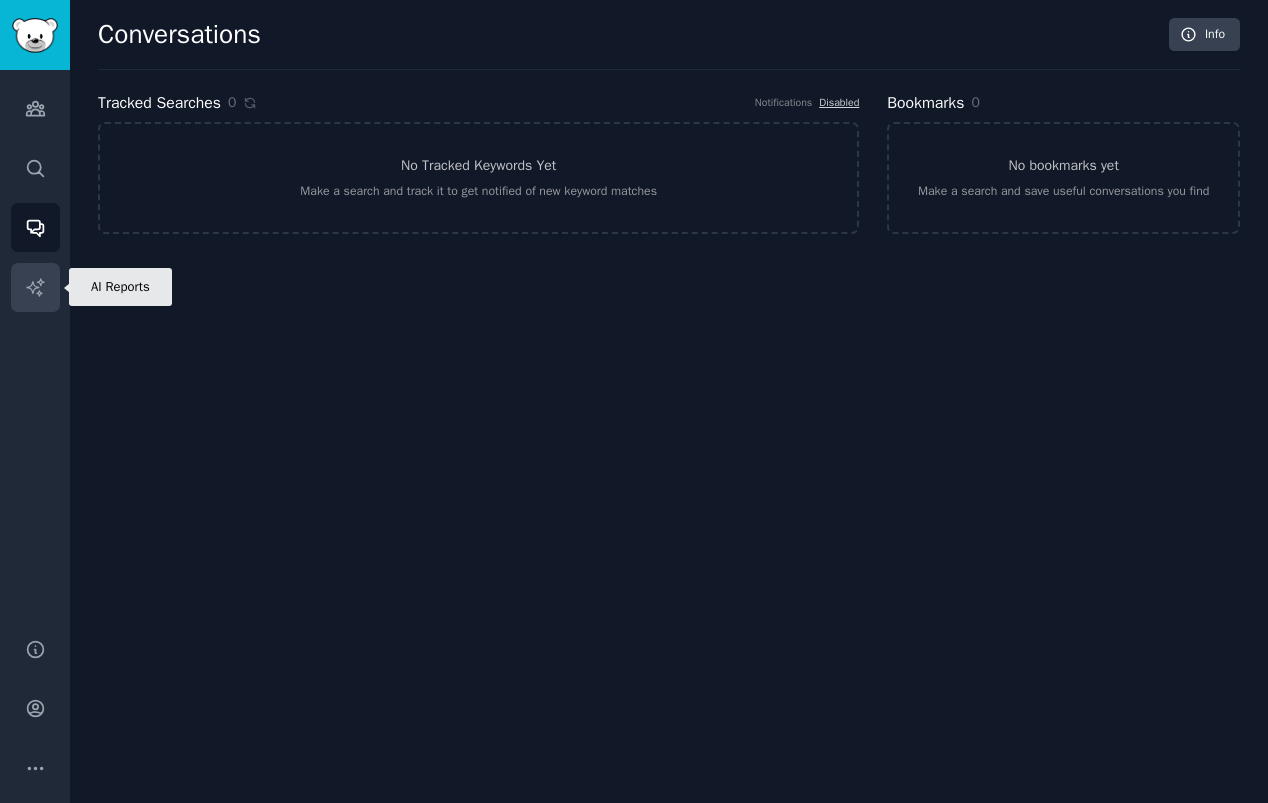 click 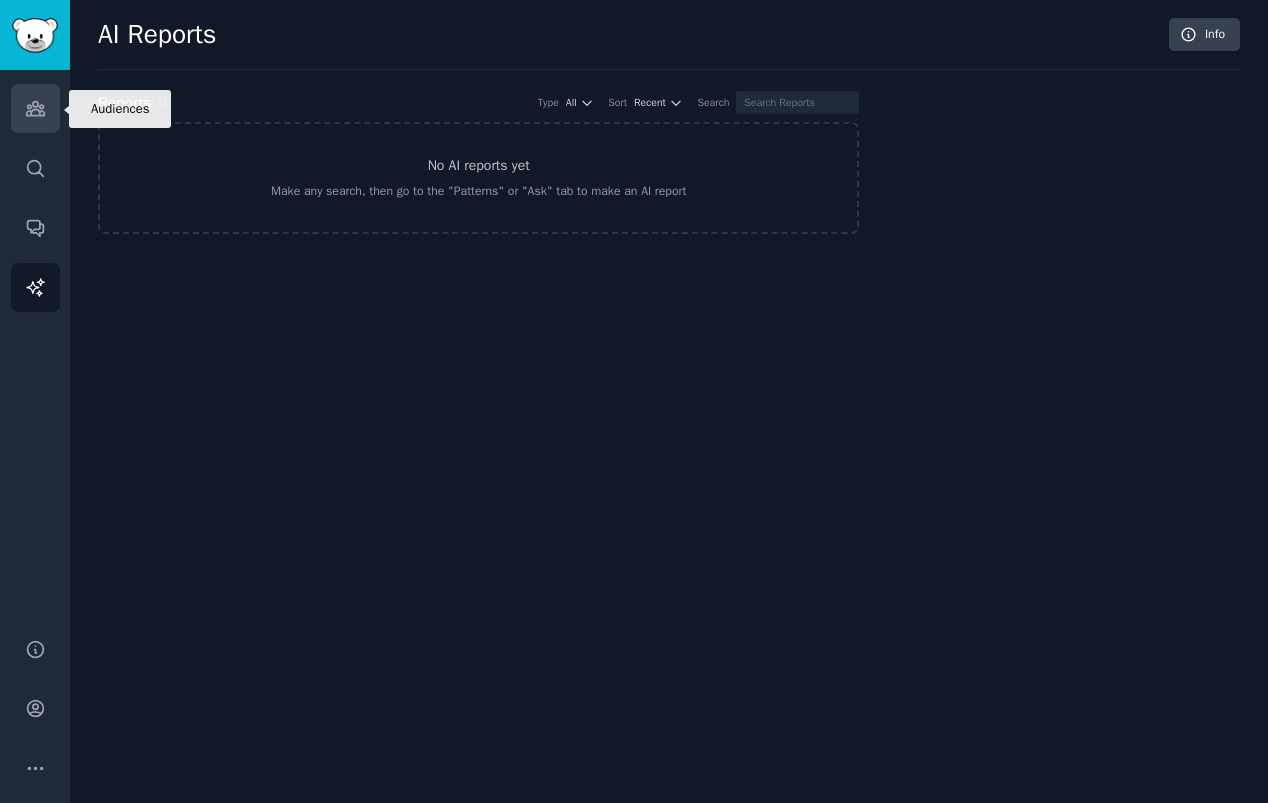 click 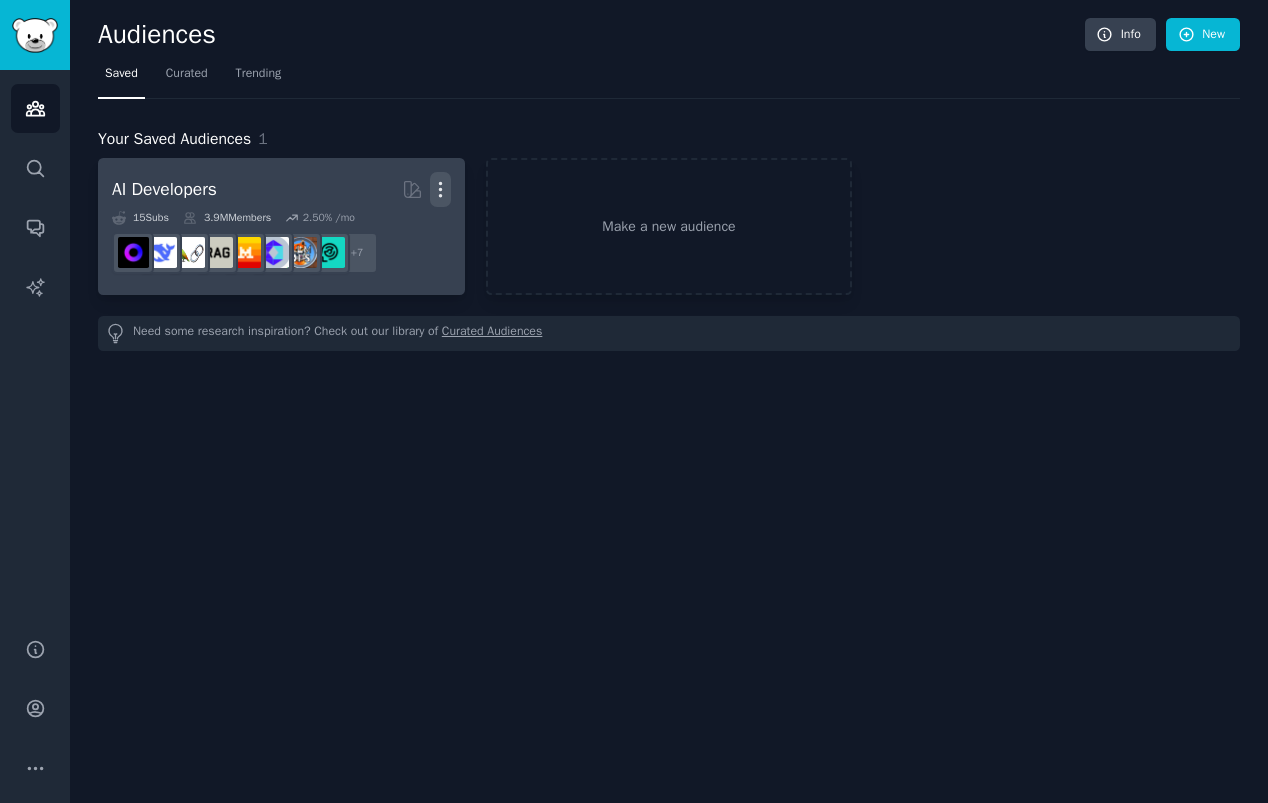 click 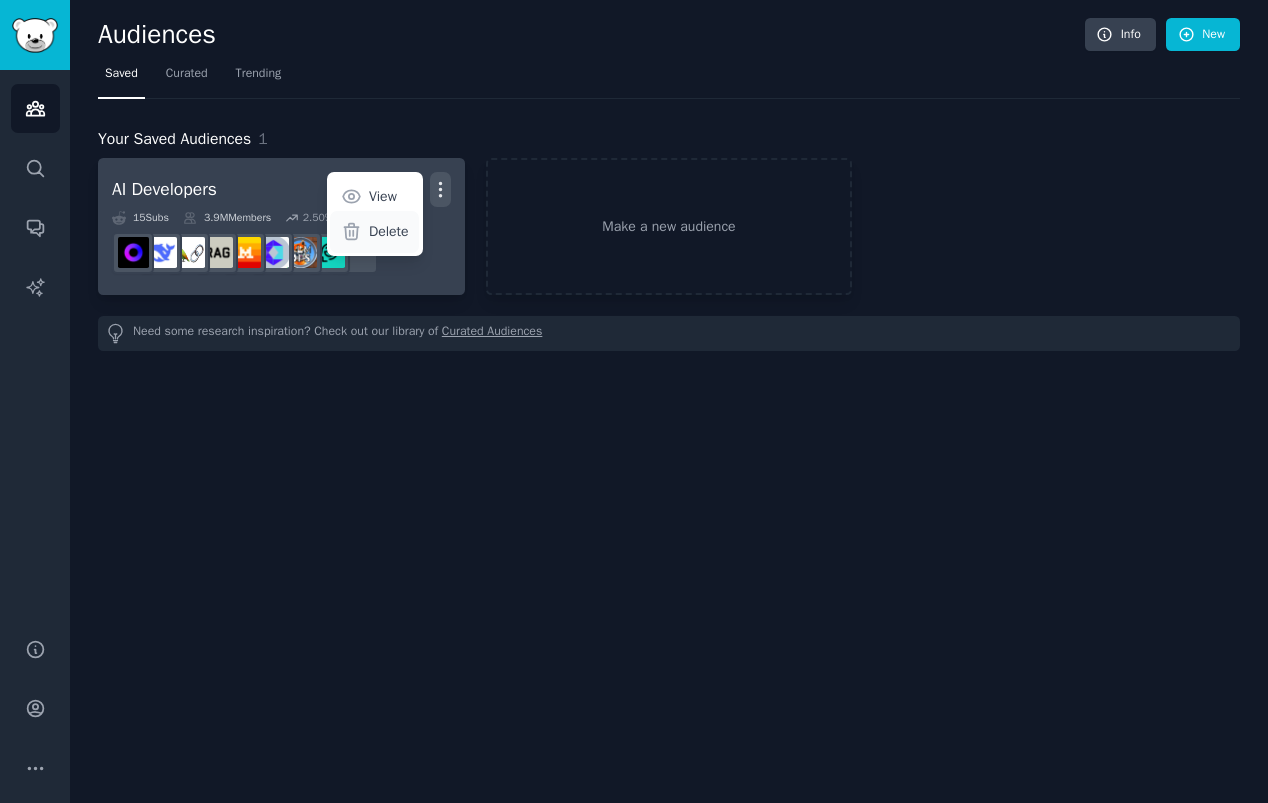 click on "Delete" at bounding box center (389, 231) 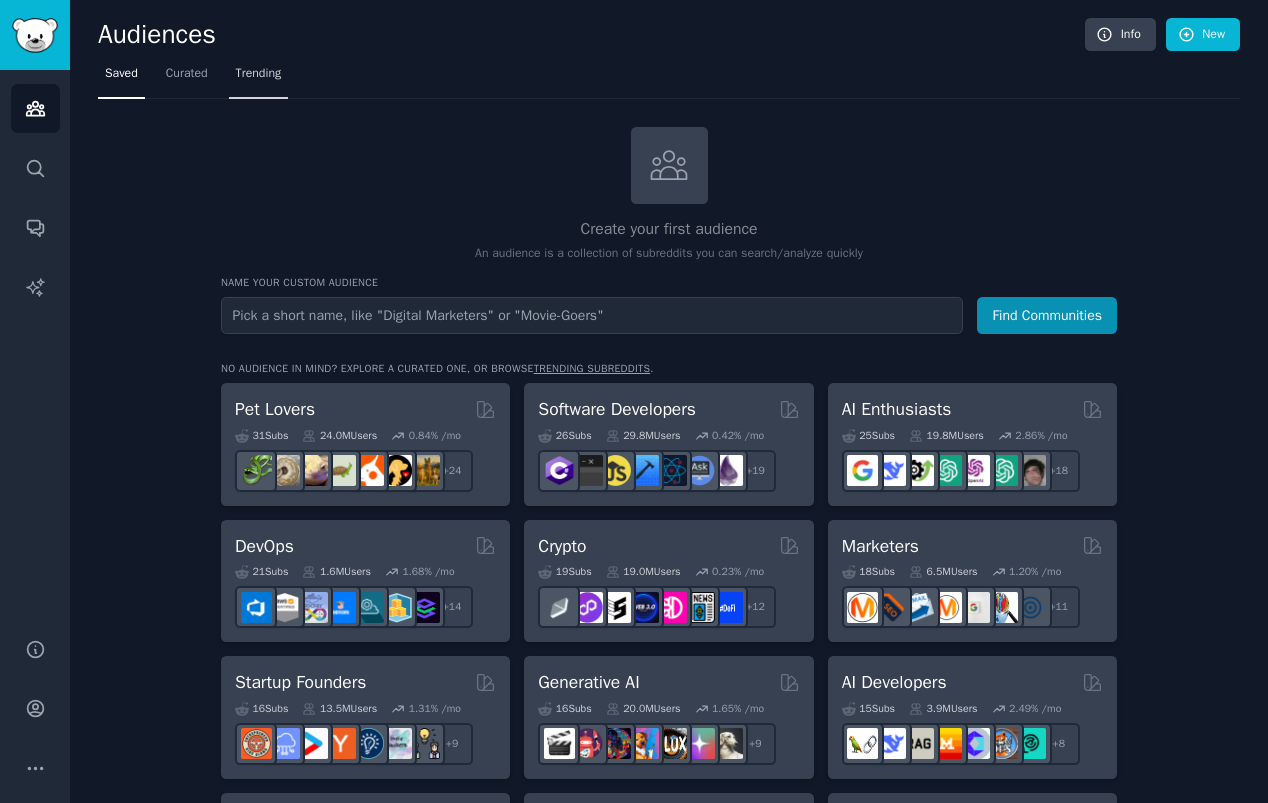 click on "Trending" at bounding box center (259, 74) 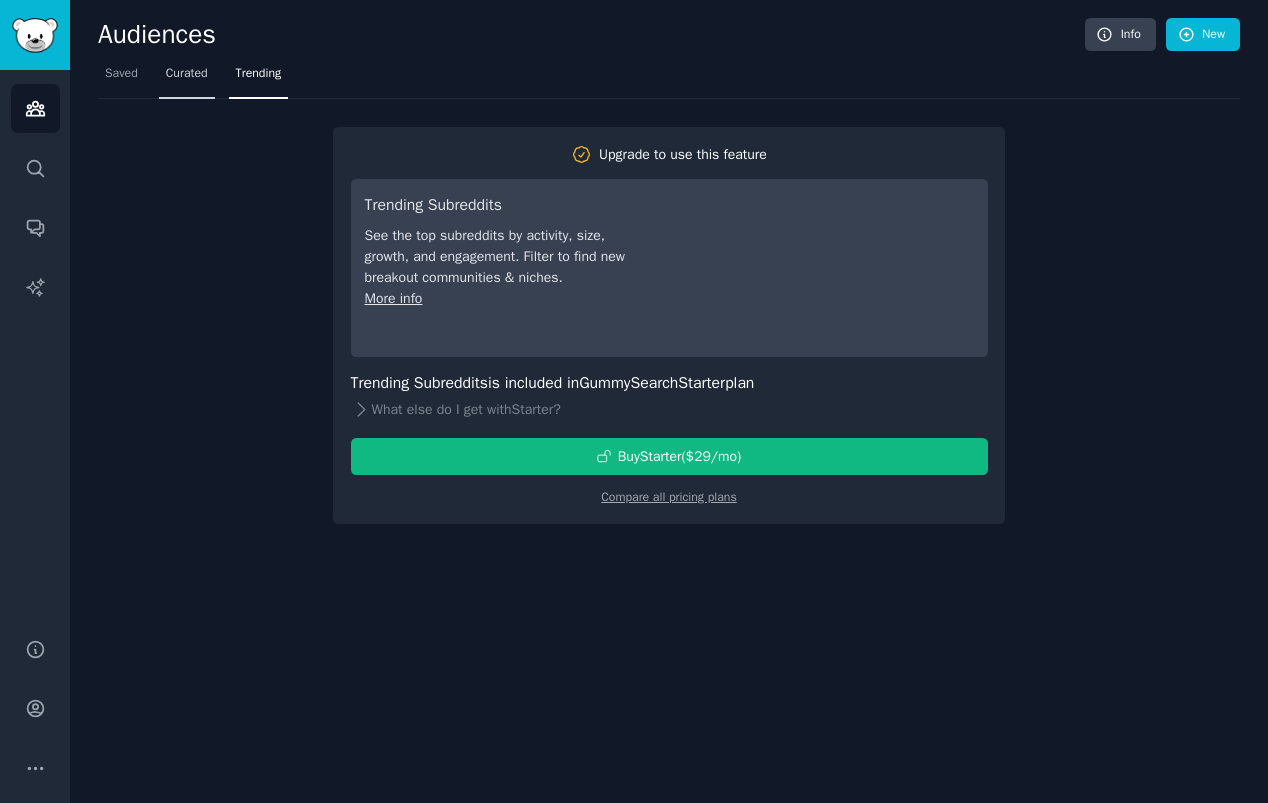 click on "Curated" at bounding box center [187, 74] 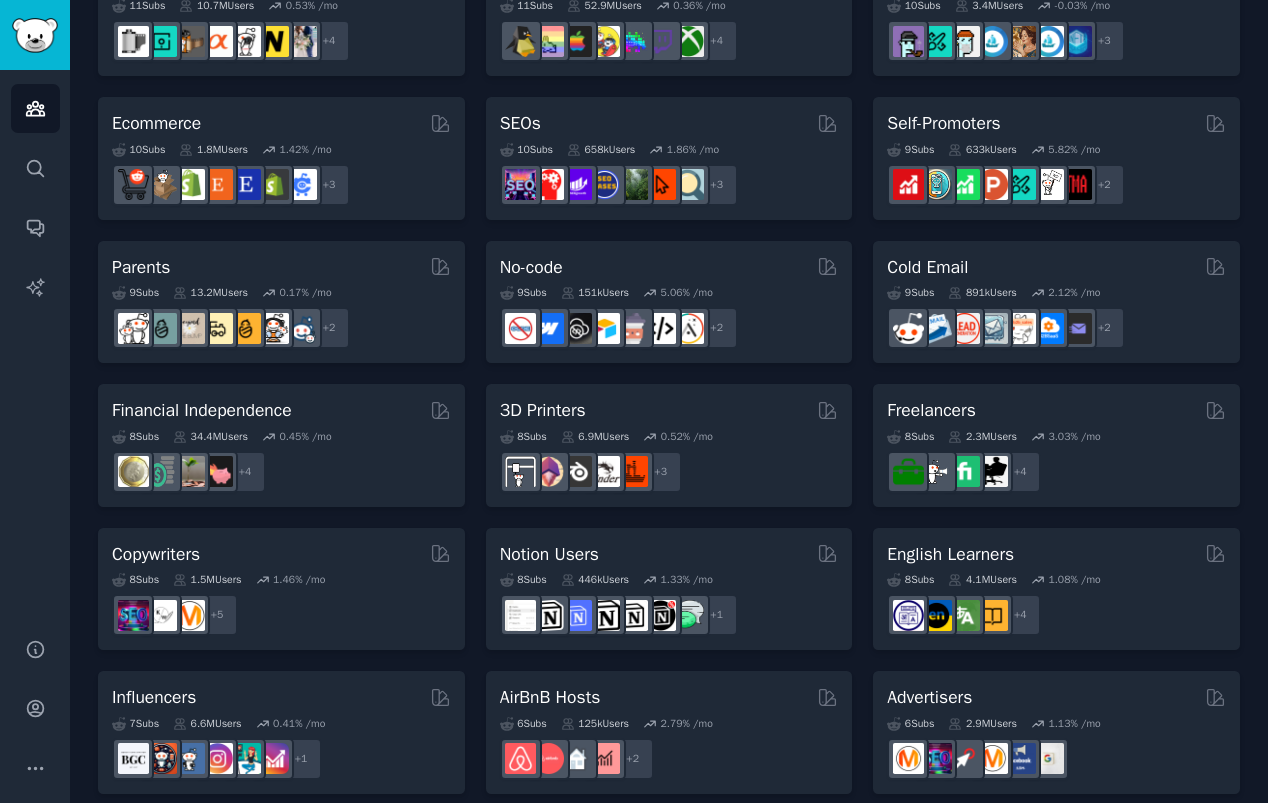 scroll, scrollTop: 918, scrollLeft: 0, axis: vertical 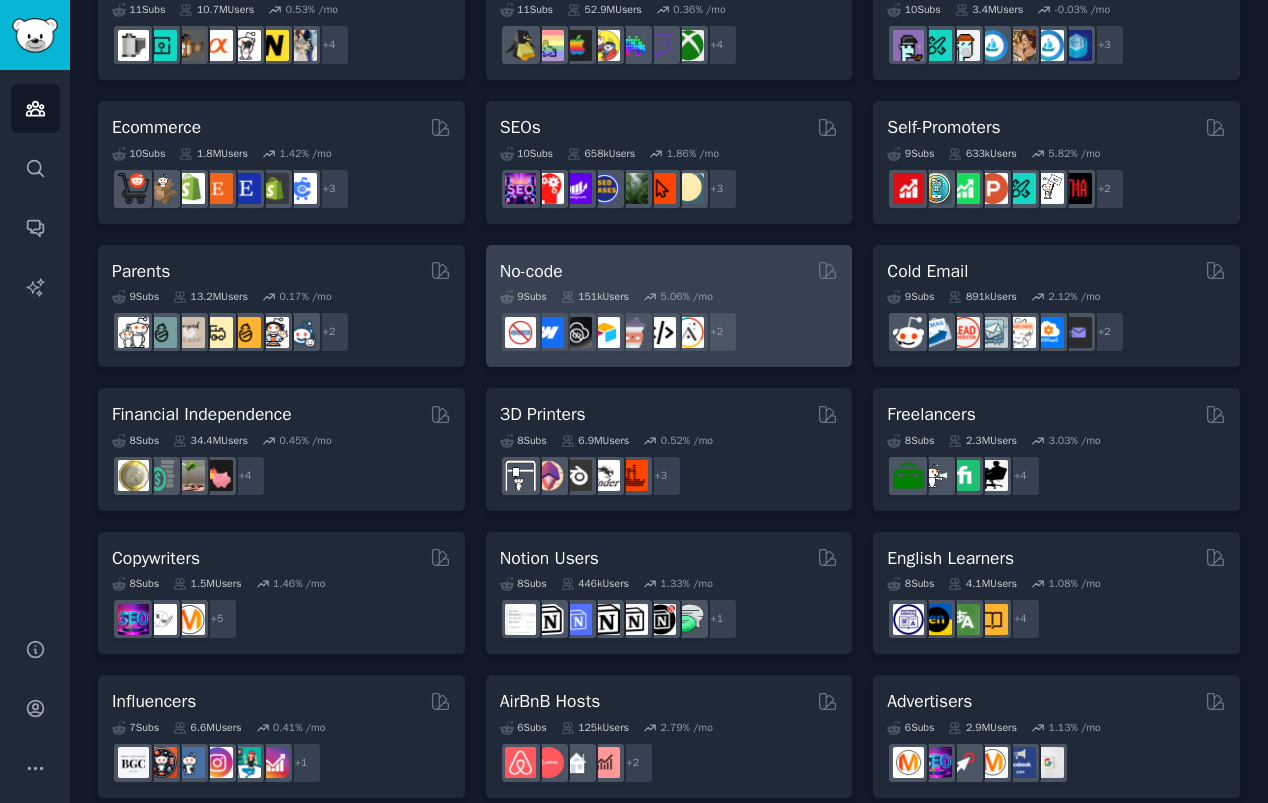 click on "No-code" at bounding box center [669, 271] 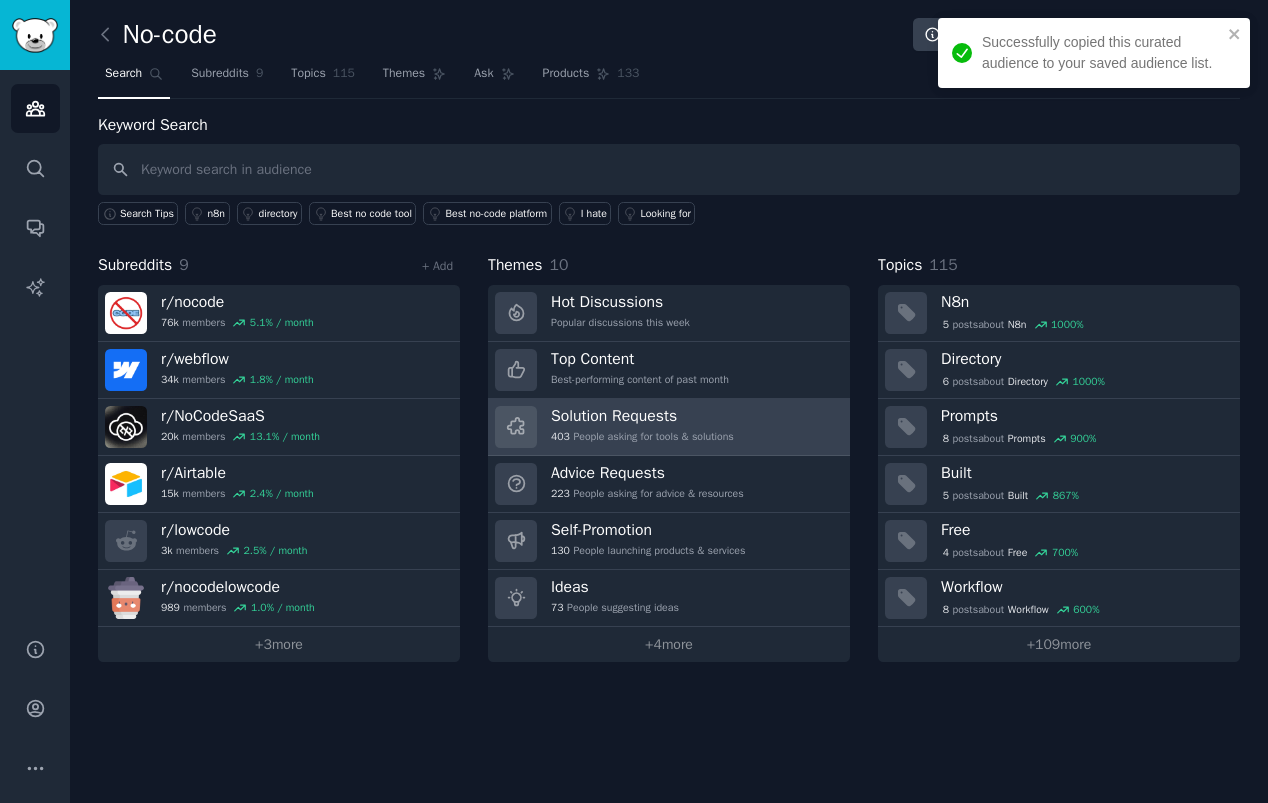 click on "Solution Requests" at bounding box center (642, 416) 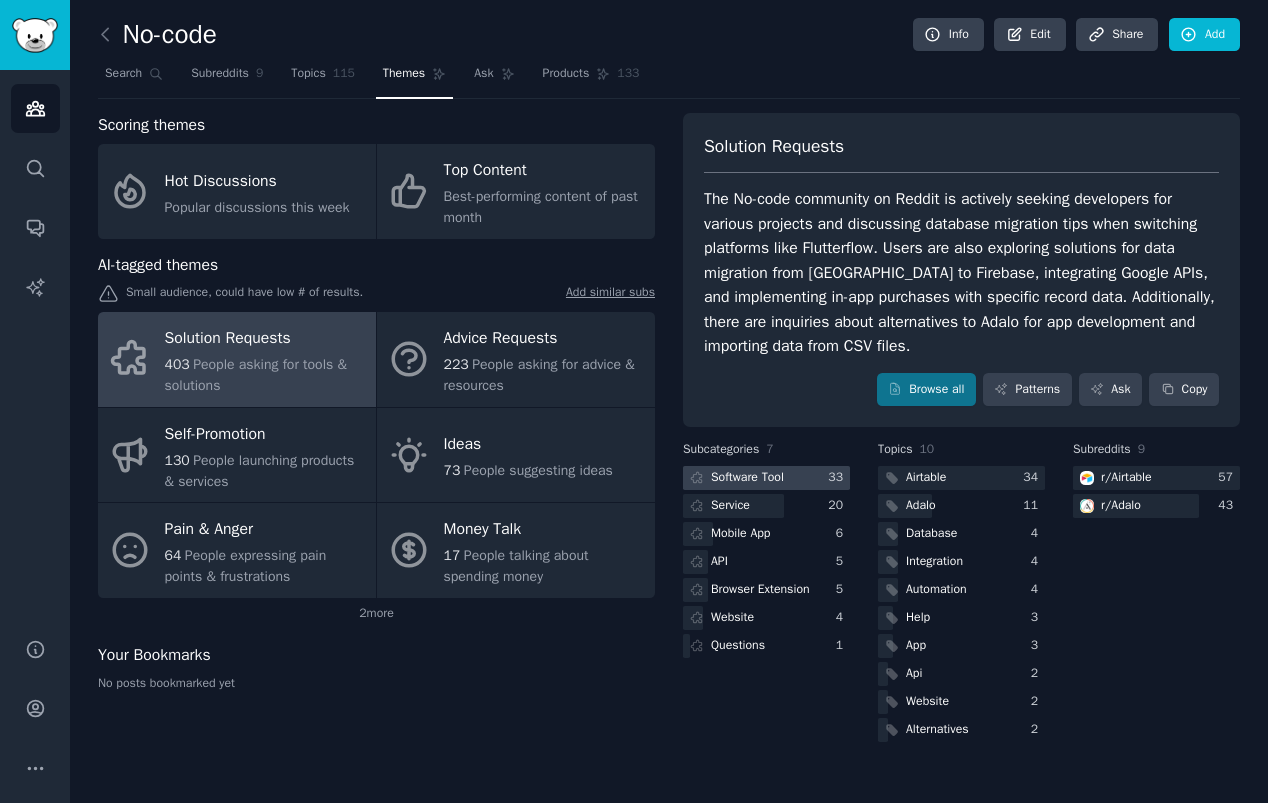 click on "Software Tool" at bounding box center [747, 478] 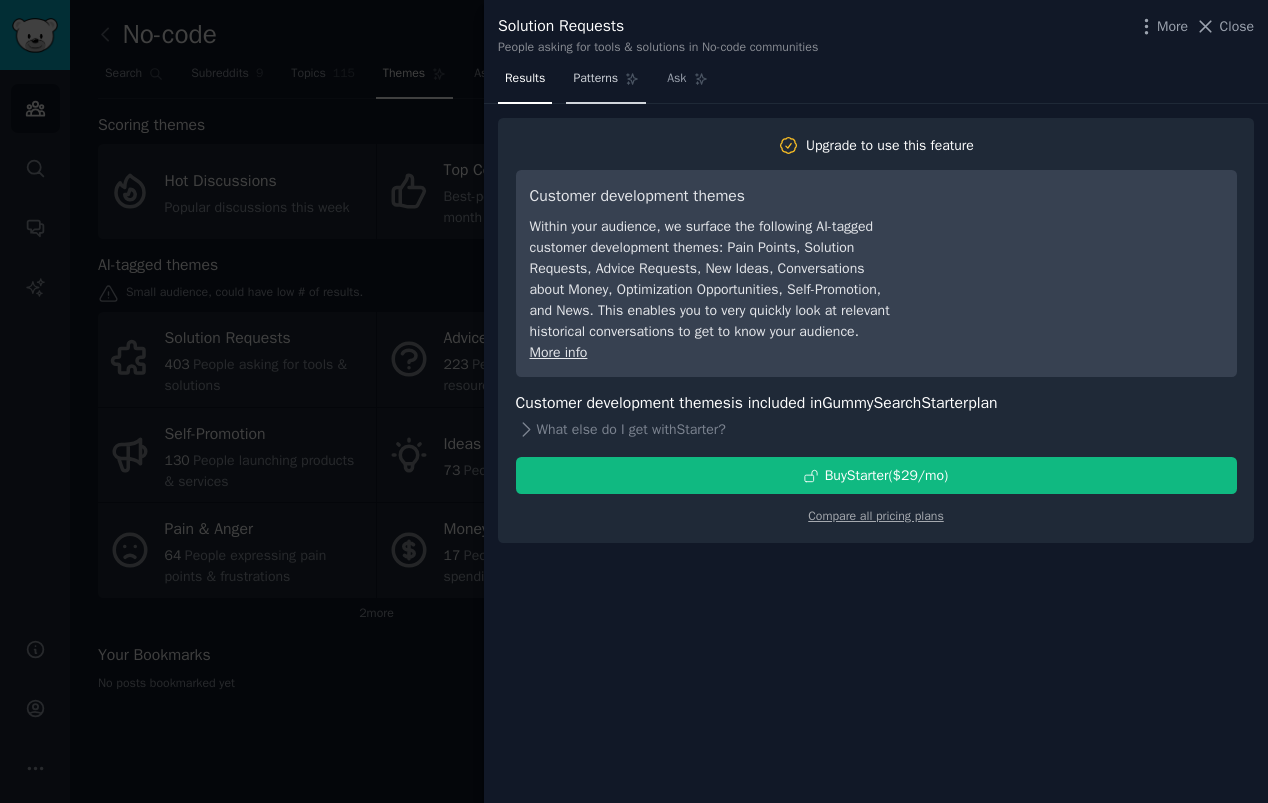 click on "Patterns" at bounding box center [595, 79] 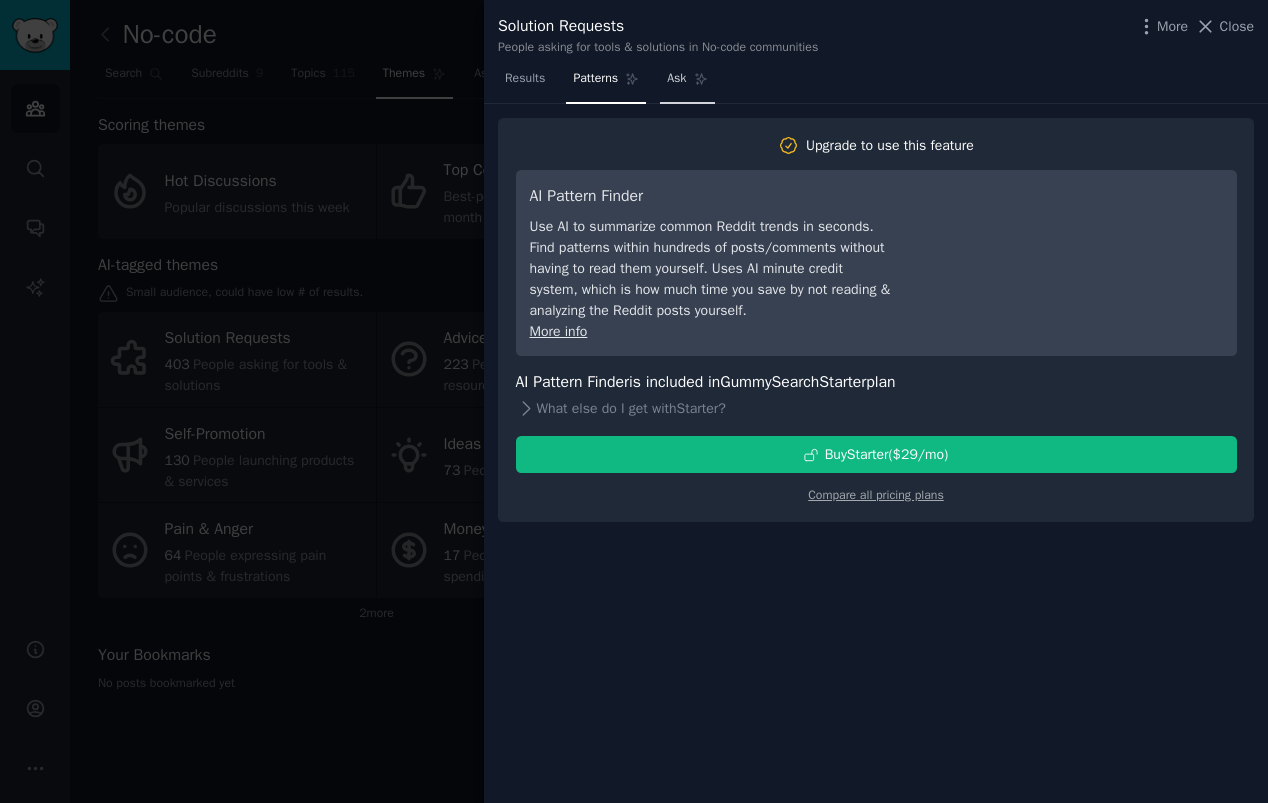 click on "Ask" at bounding box center [676, 79] 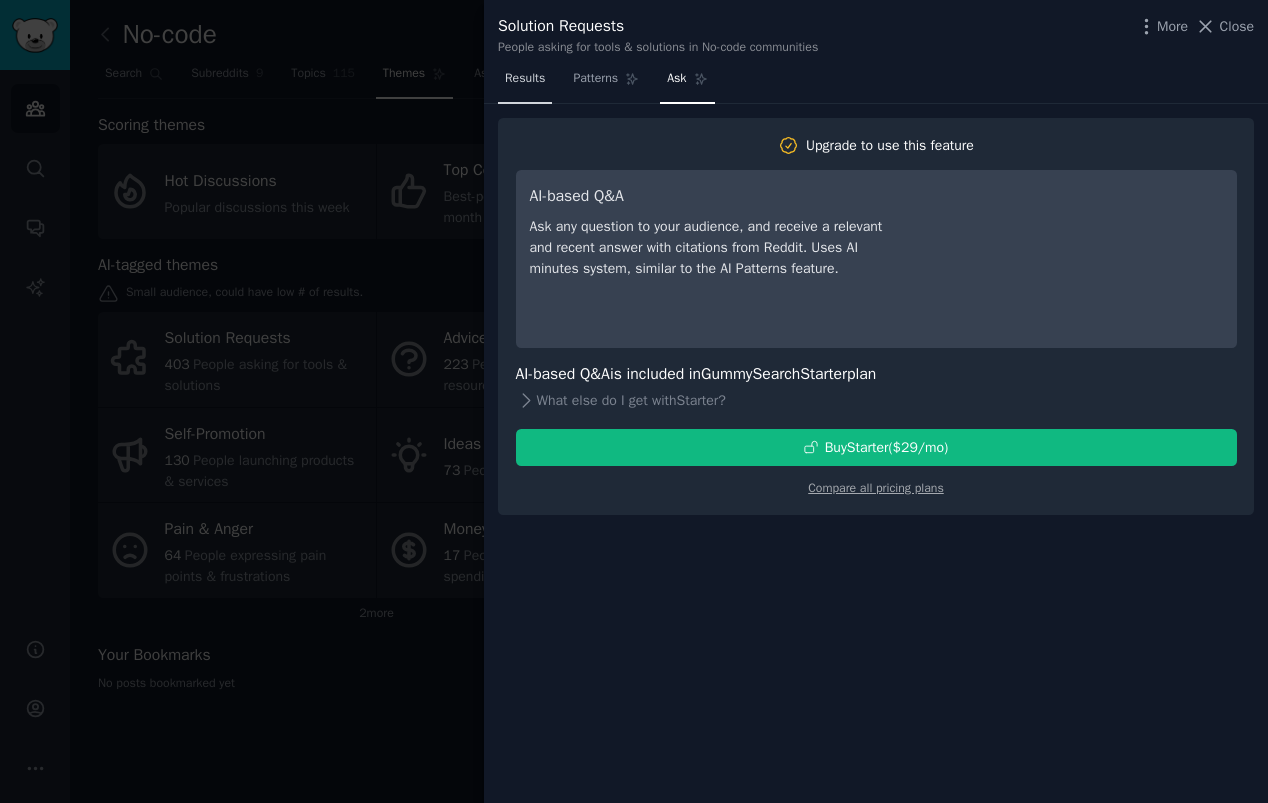 click on "Results" at bounding box center (525, 83) 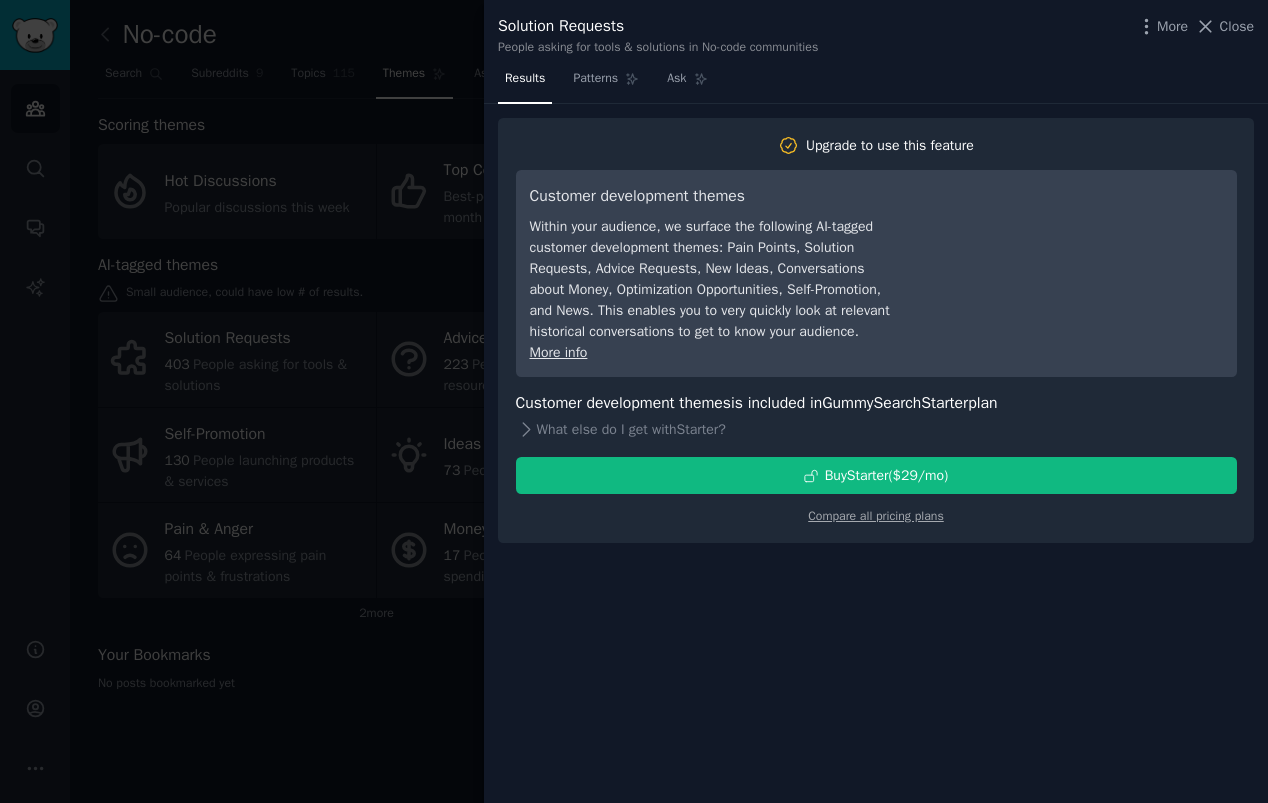 click at bounding box center [634, 401] 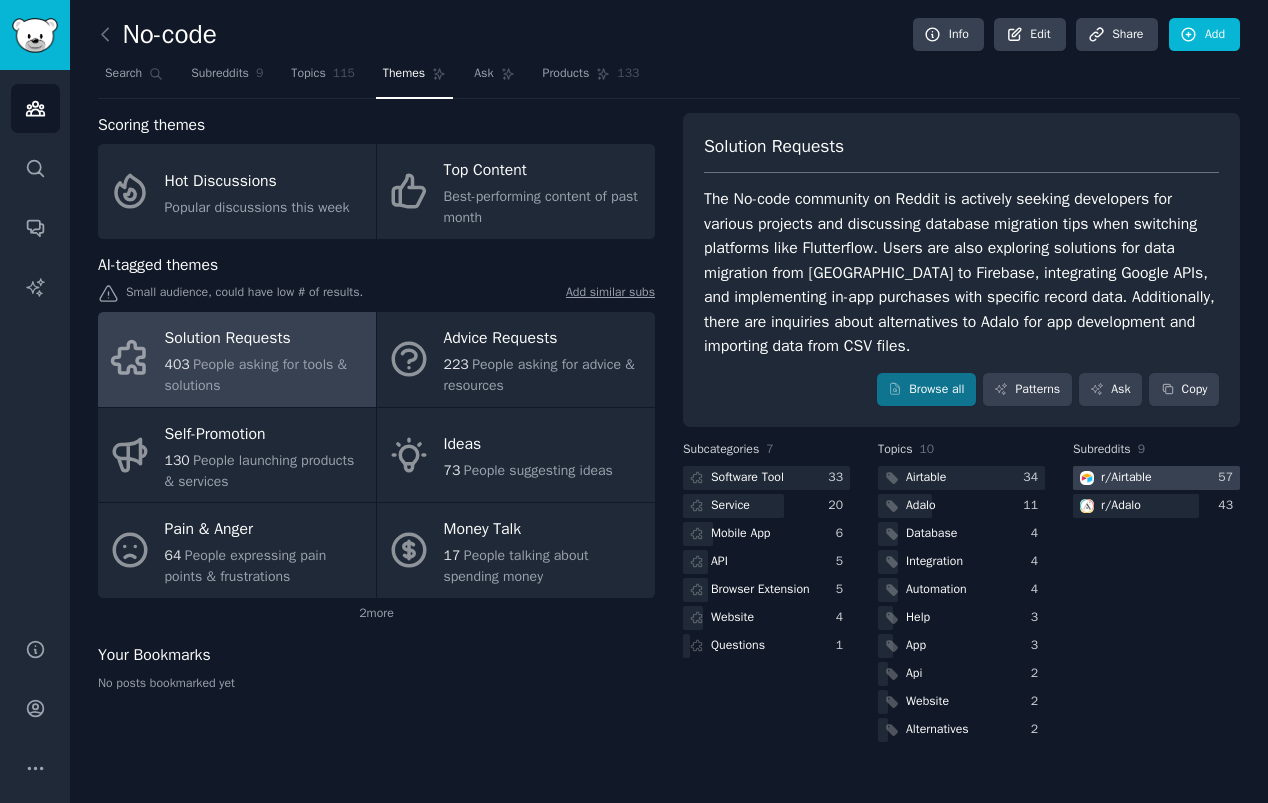 click on "r/ Airtable" at bounding box center [1126, 478] 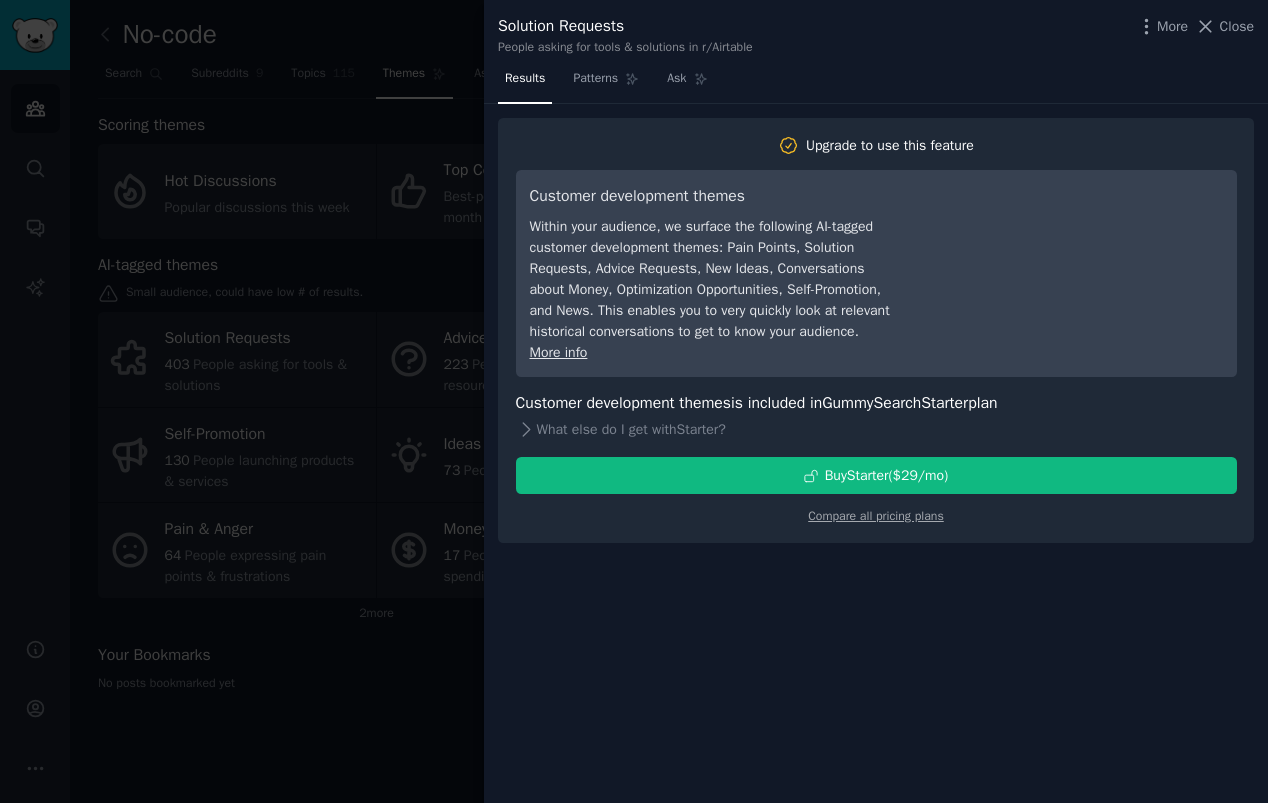 click at bounding box center (634, 401) 